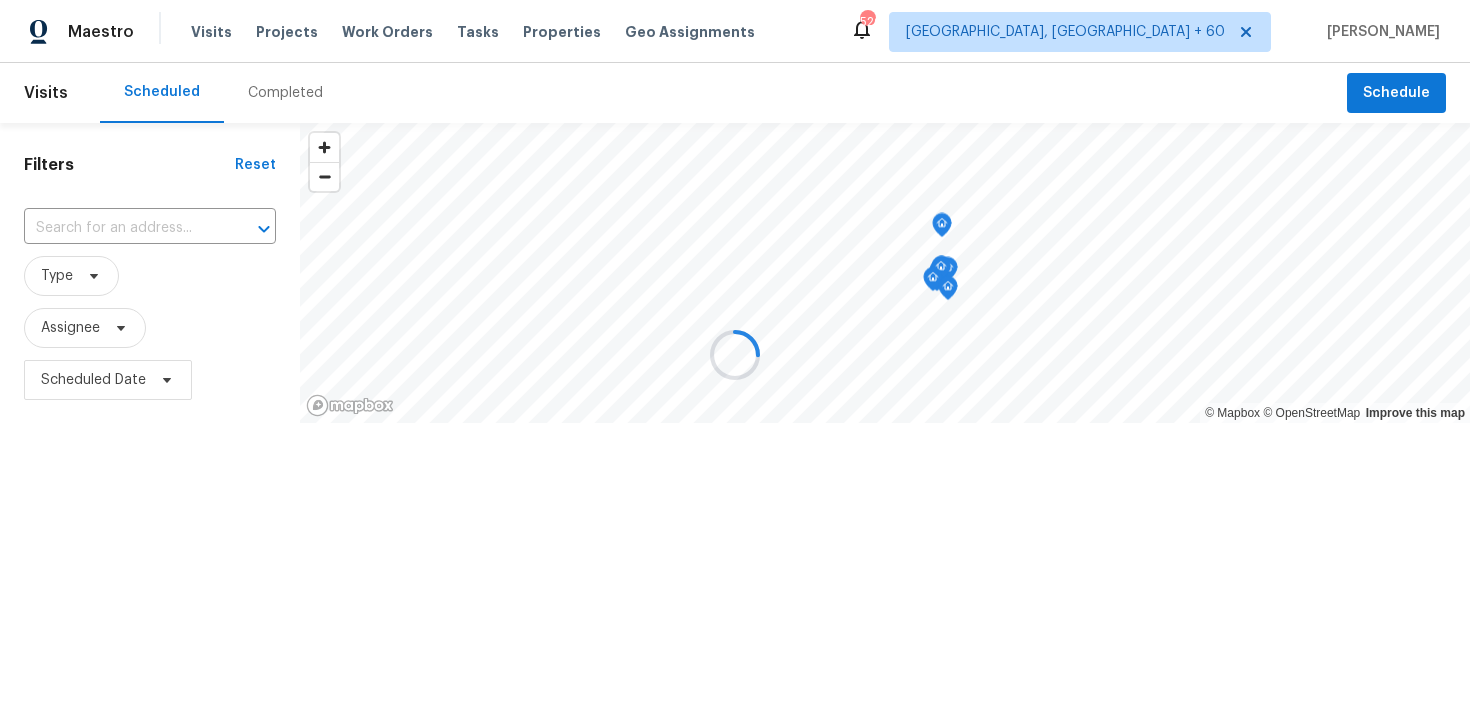 scroll, scrollTop: 0, scrollLeft: 0, axis: both 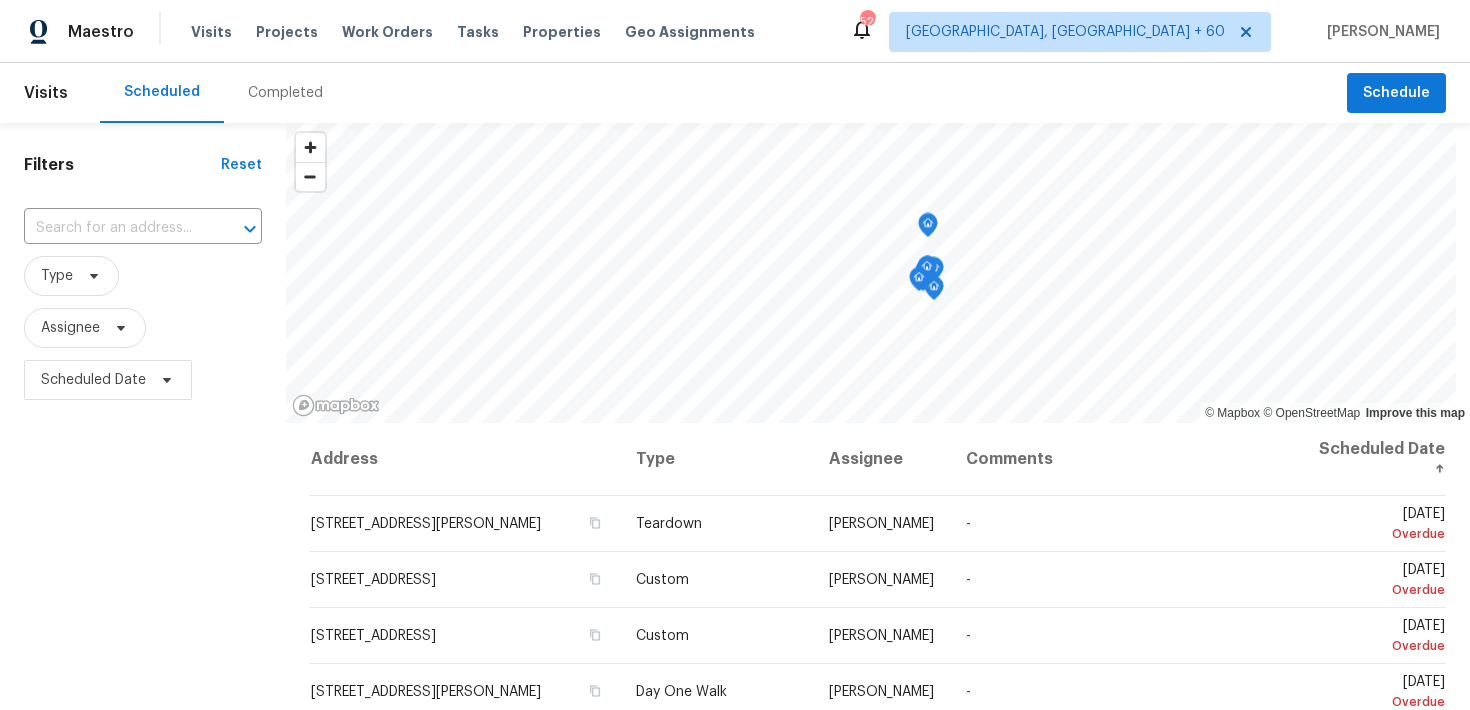 click on "Completed" at bounding box center [285, 93] 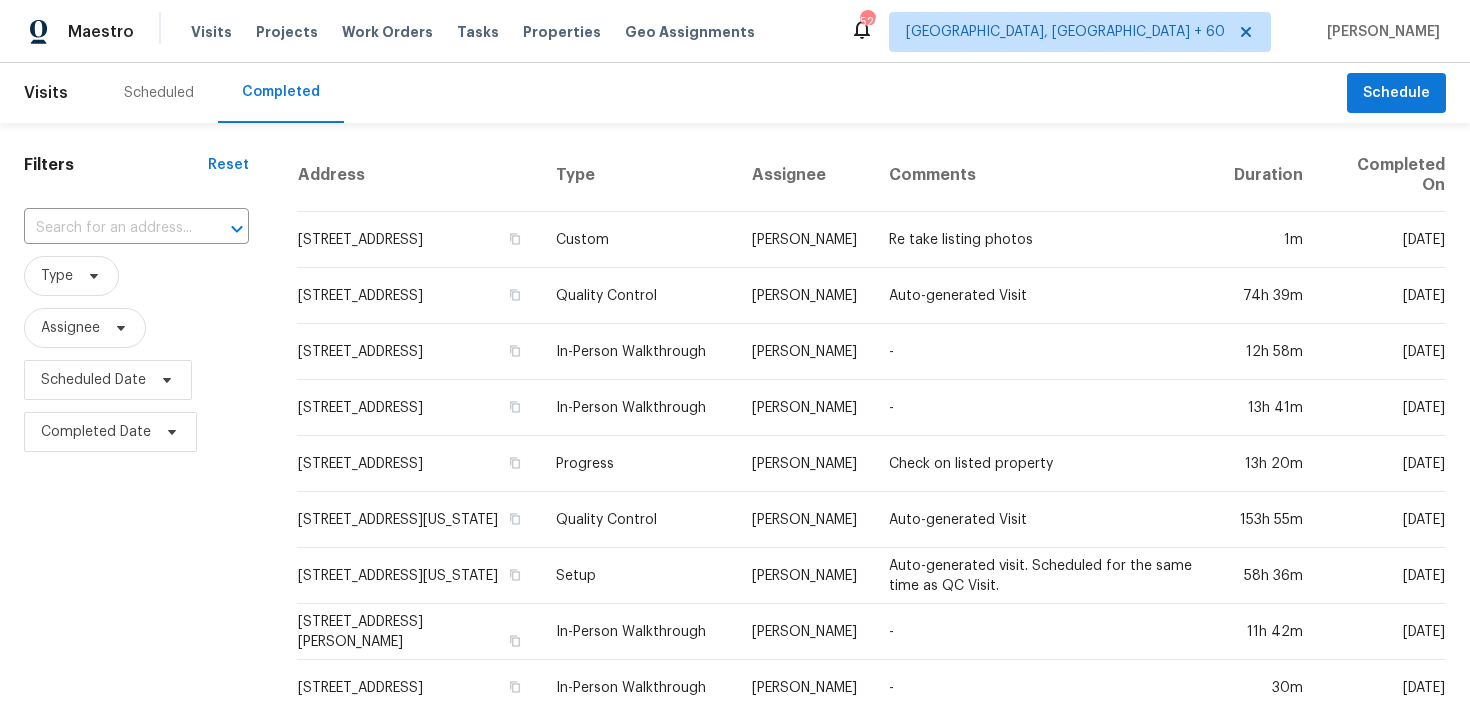 click at bounding box center (108, 228) 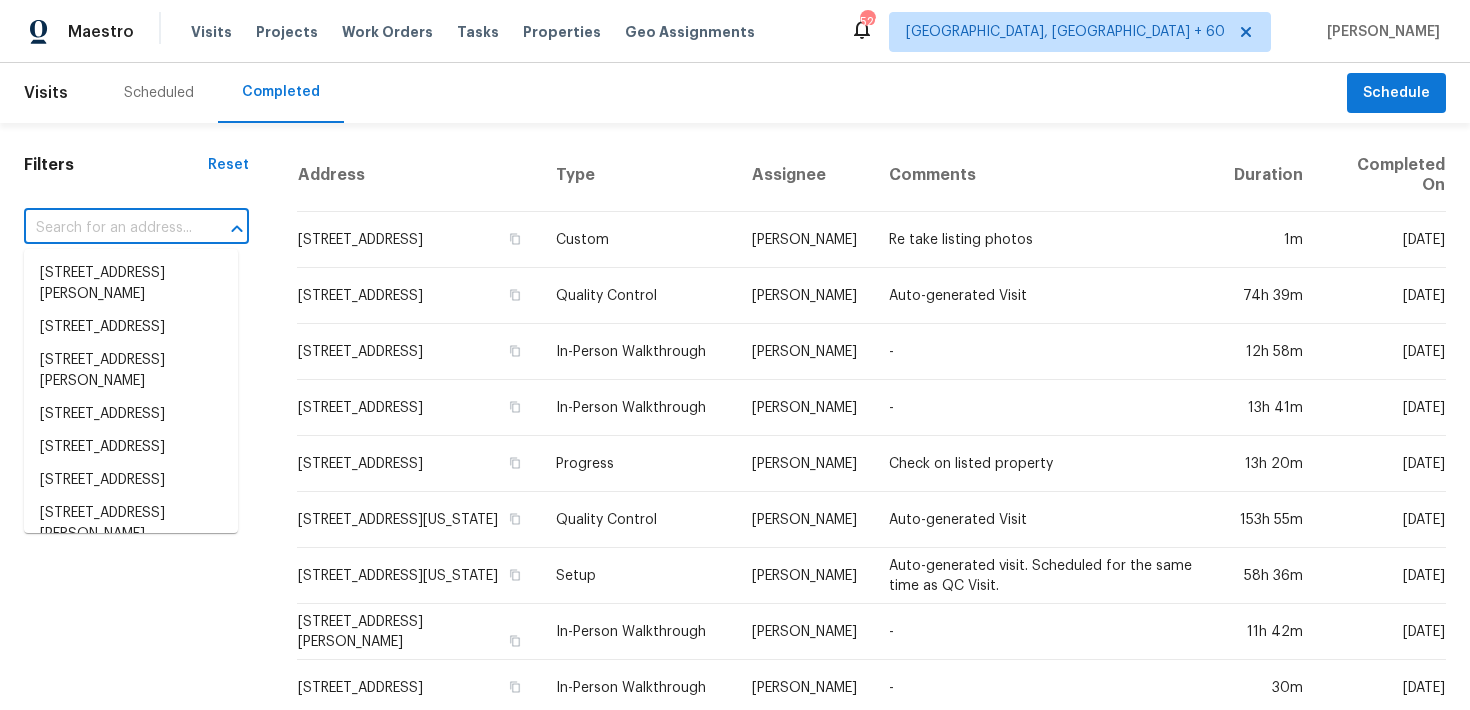 paste on "[STREET_ADDRESS][US_STATE]" 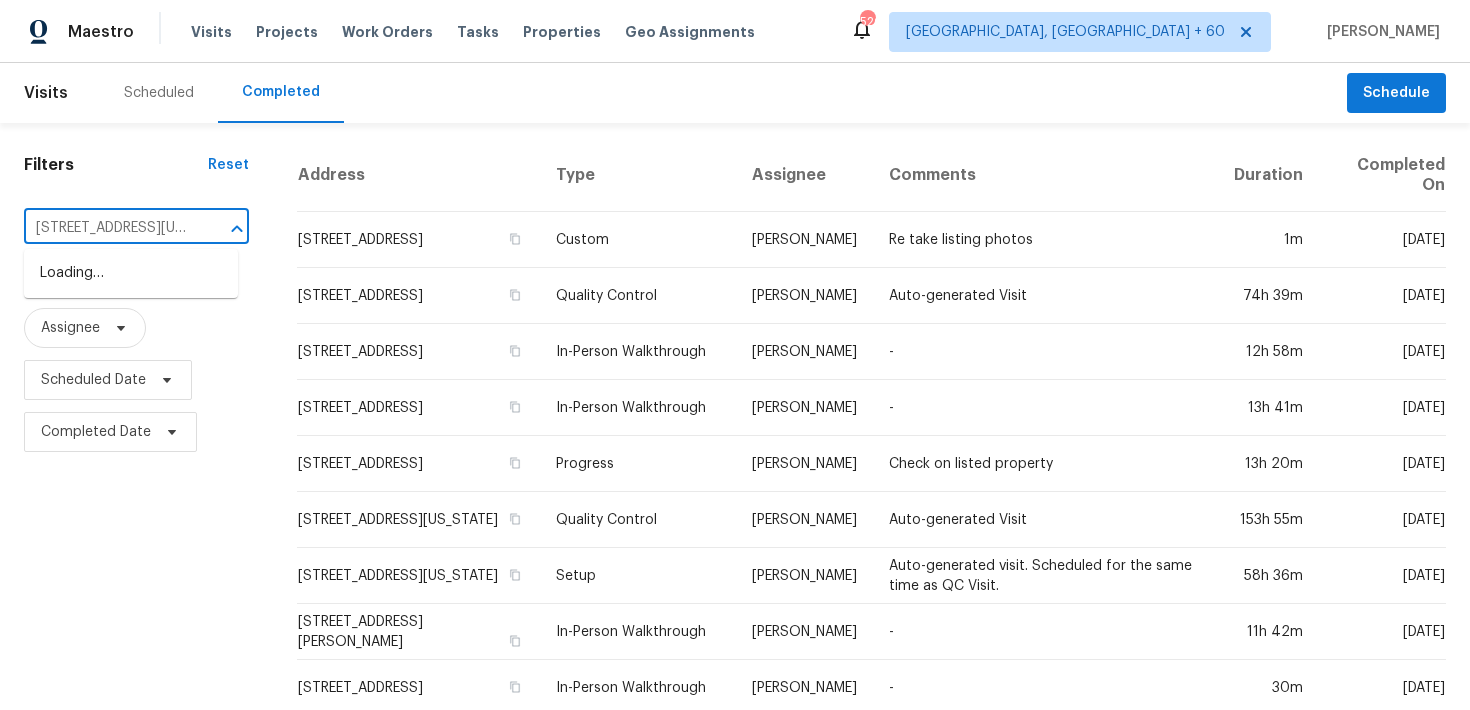 scroll, scrollTop: 0, scrollLeft: 105, axis: horizontal 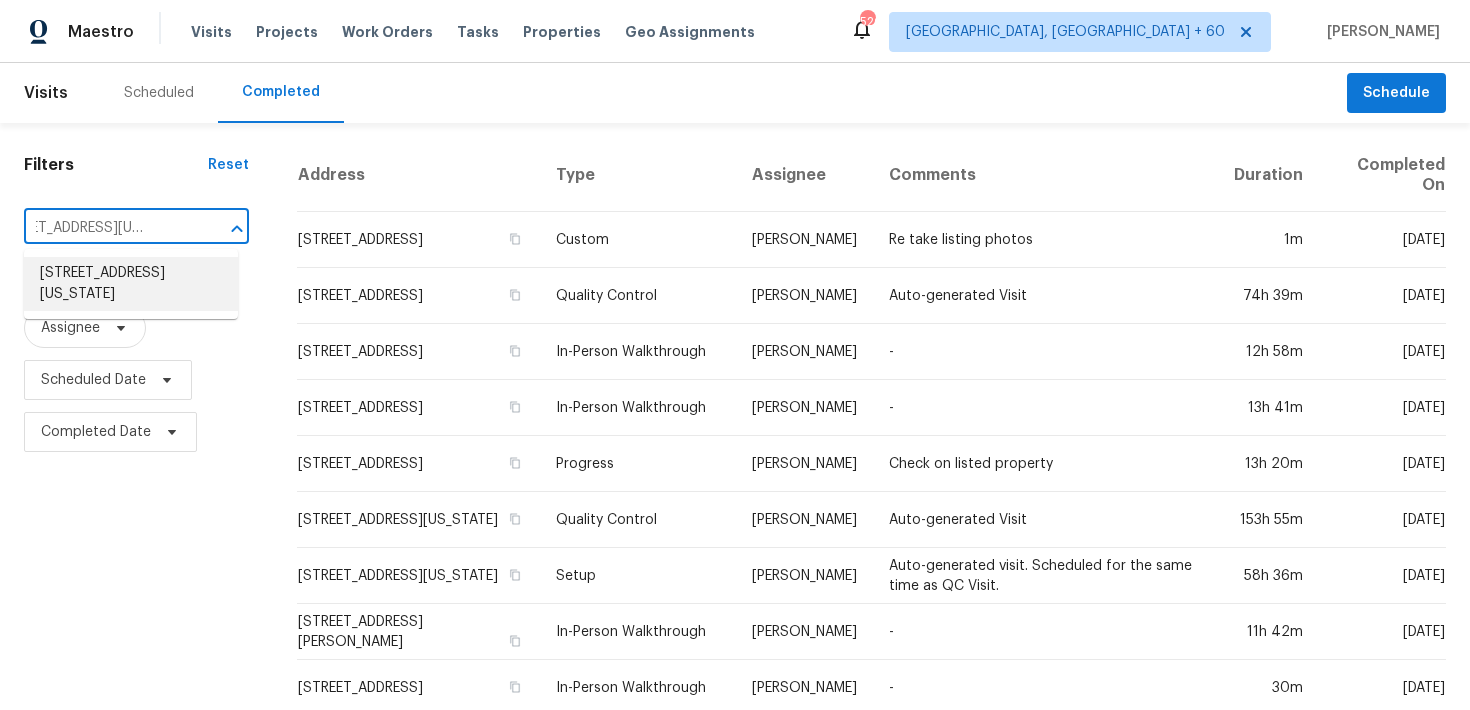 click on "[STREET_ADDRESS][US_STATE]" at bounding box center (131, 284) 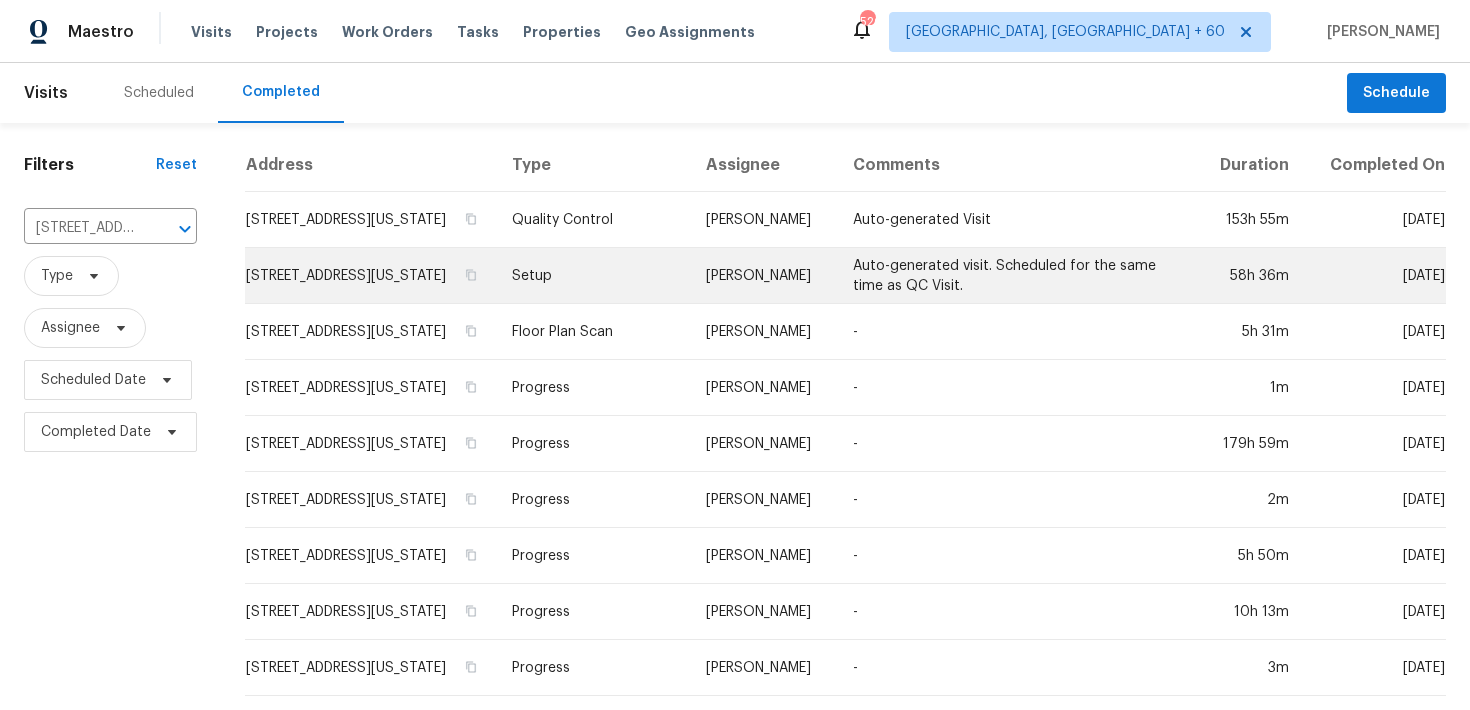 click on "Setup" at bounding box center (593, 276) 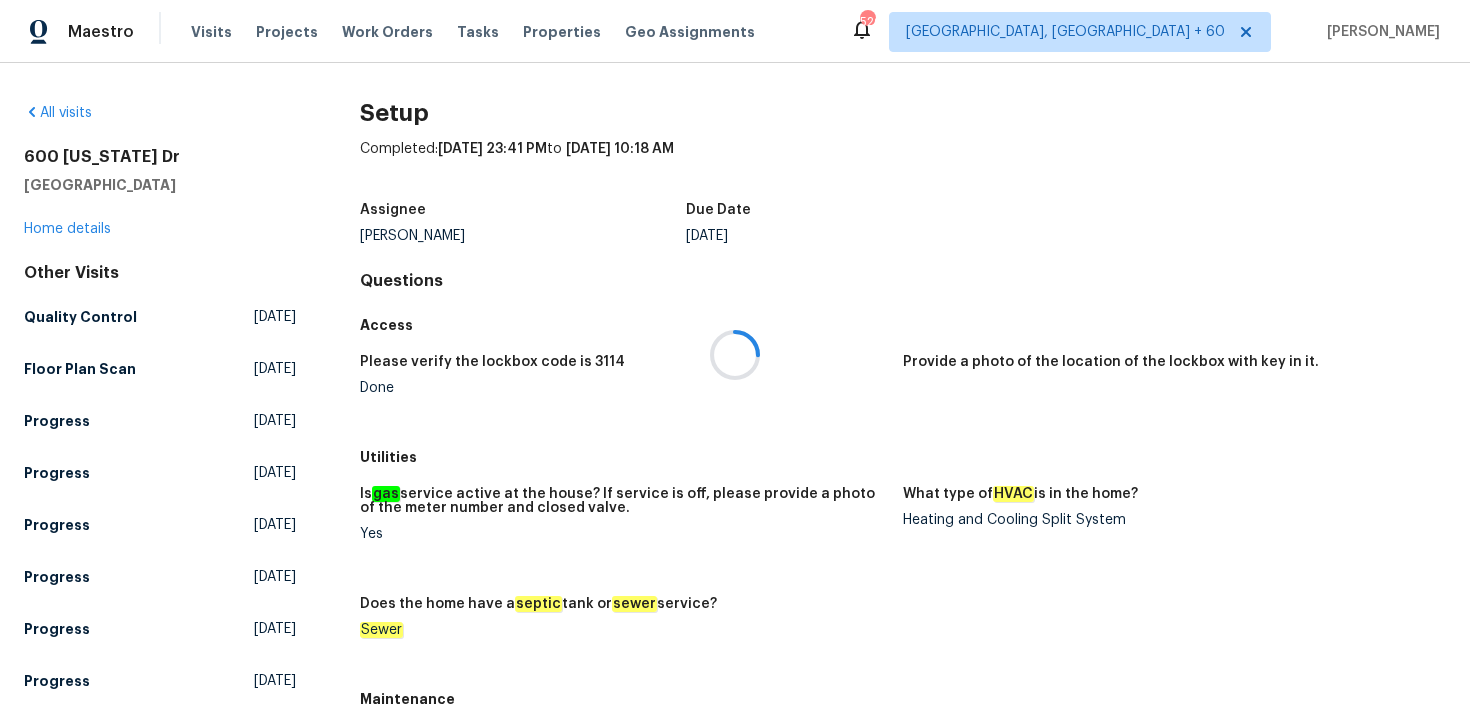 click at bounding box center (735, 355) 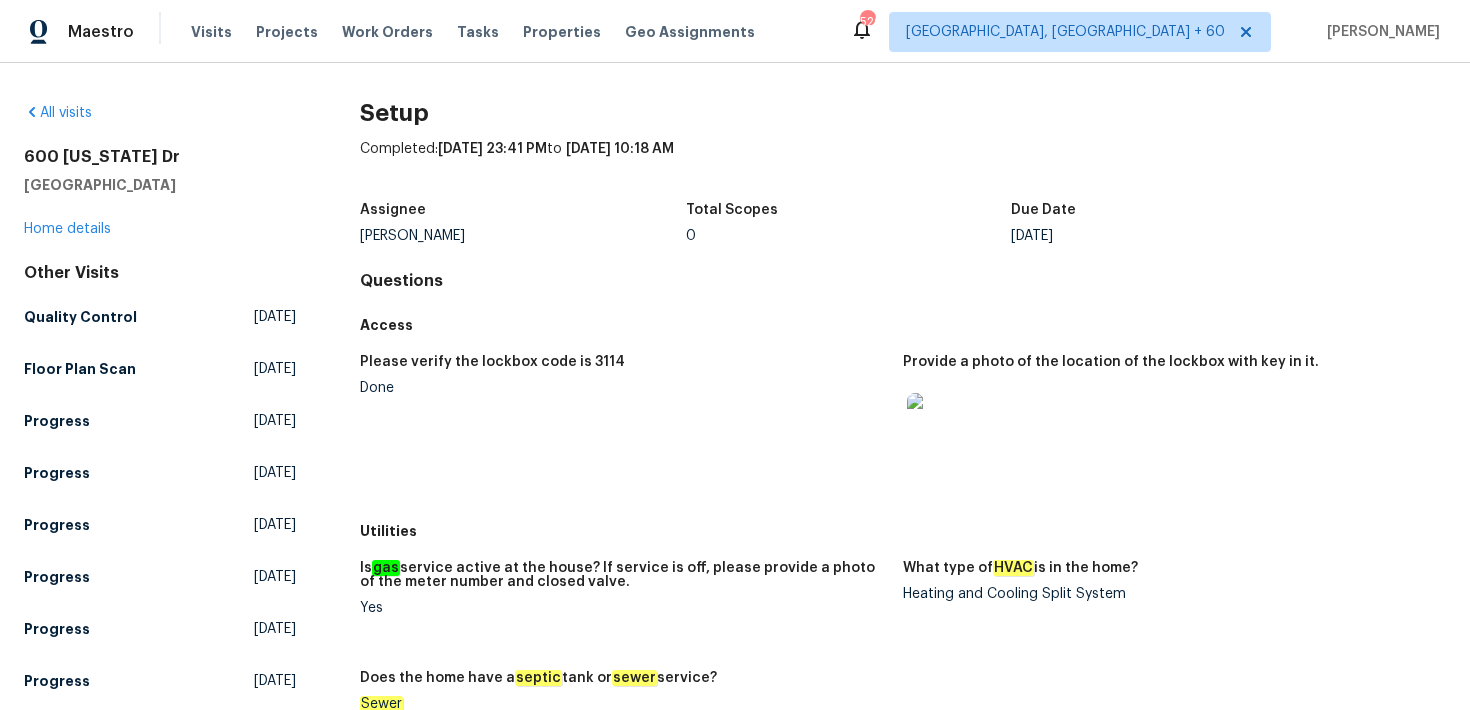 click on "[STREET_ADDRESS][US_STATE] Home details" at bounding box center (160, 193) 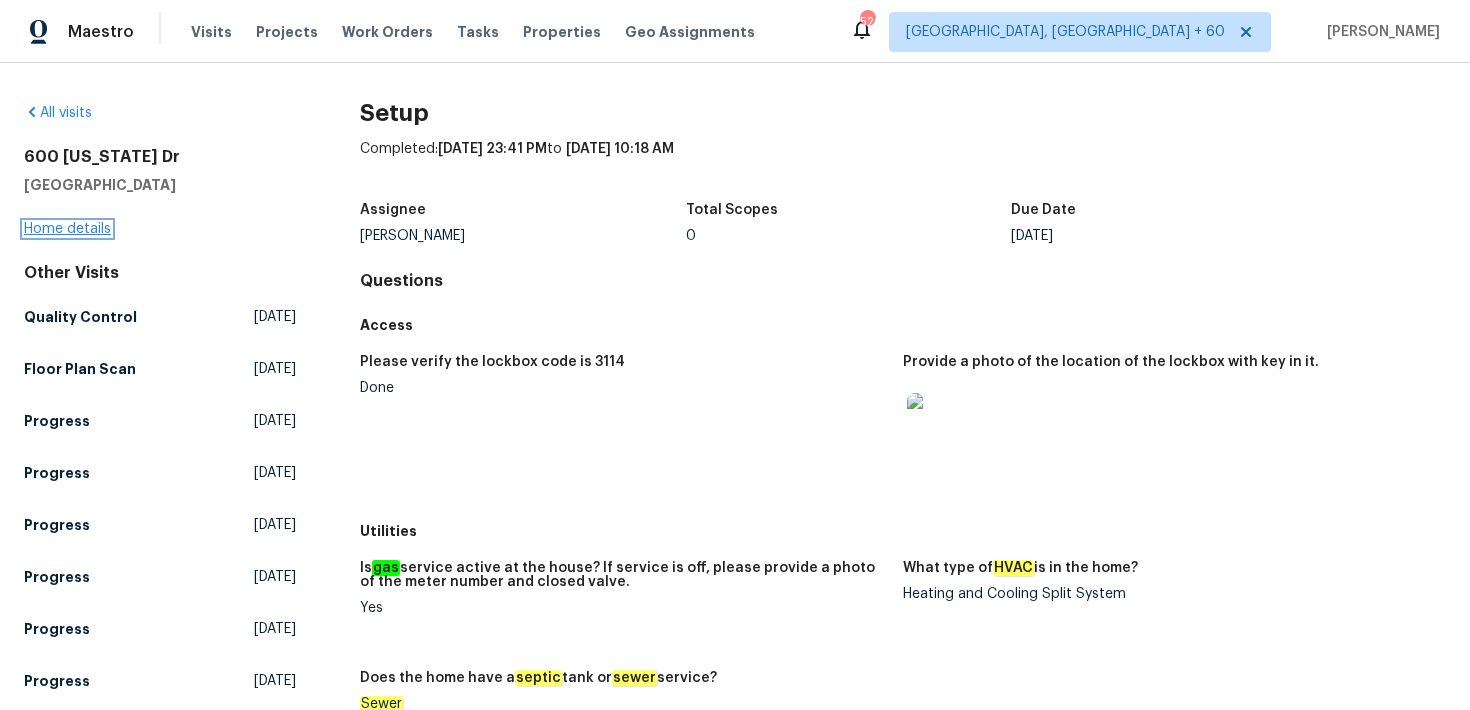 click on "Home details" at bounding box center (67, 229) 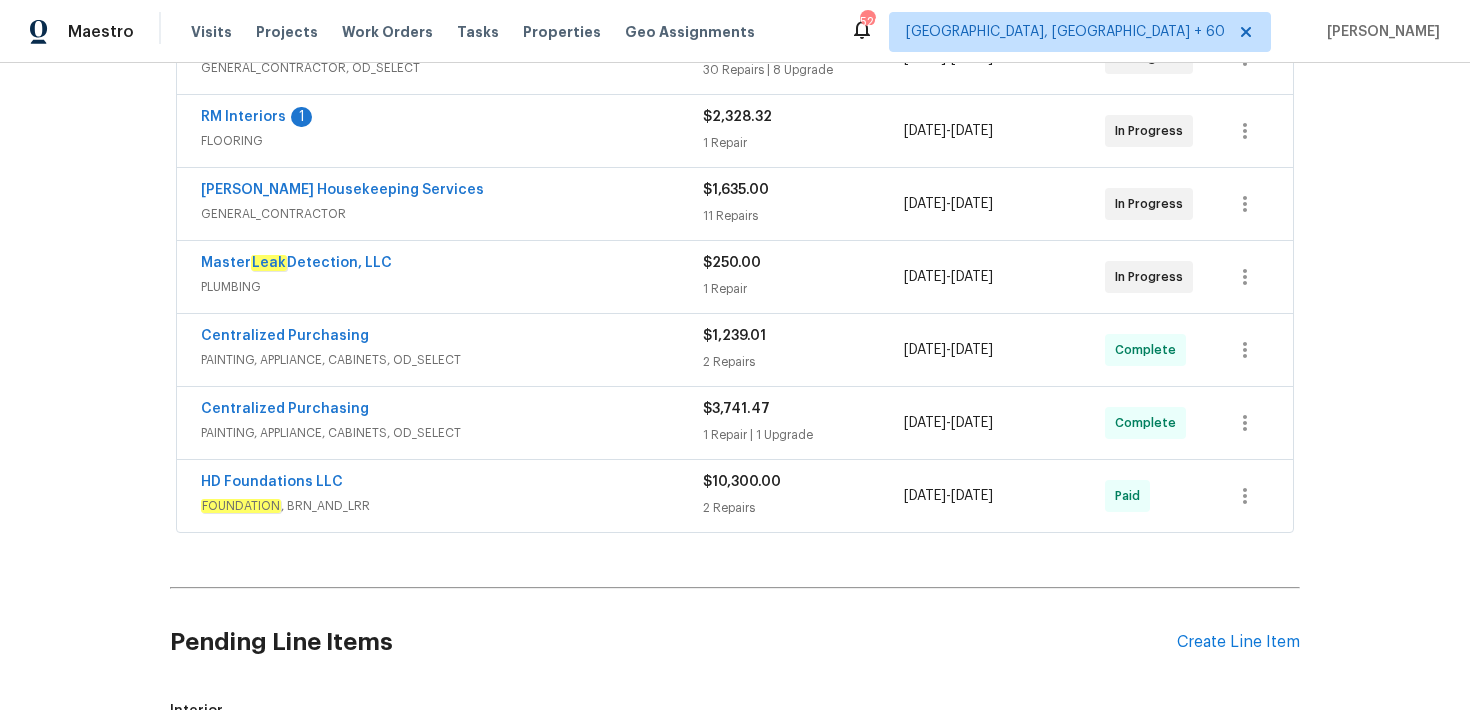 scroll, scrollTop: 443, scrollLeft: 0, axis: vertical 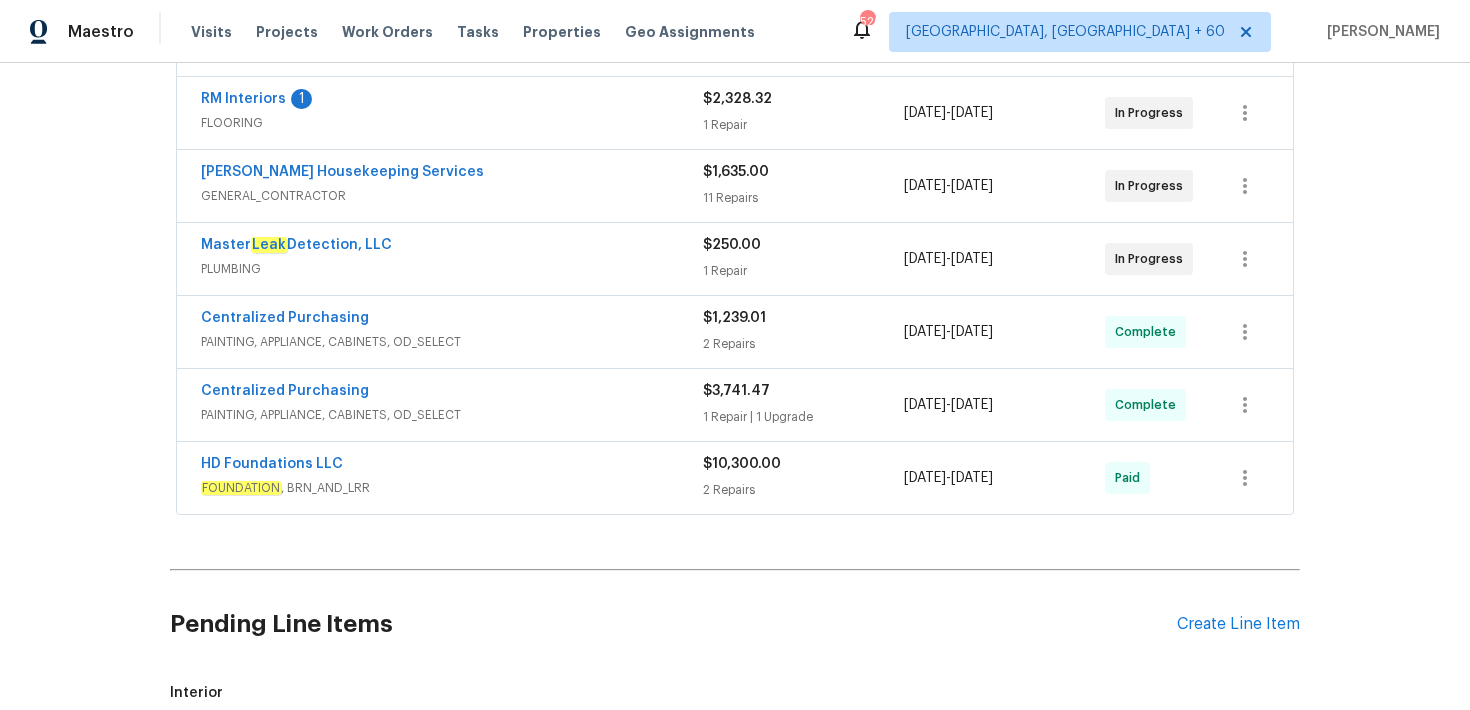 click on "2 Repairs" at bounding box center [803, 490] 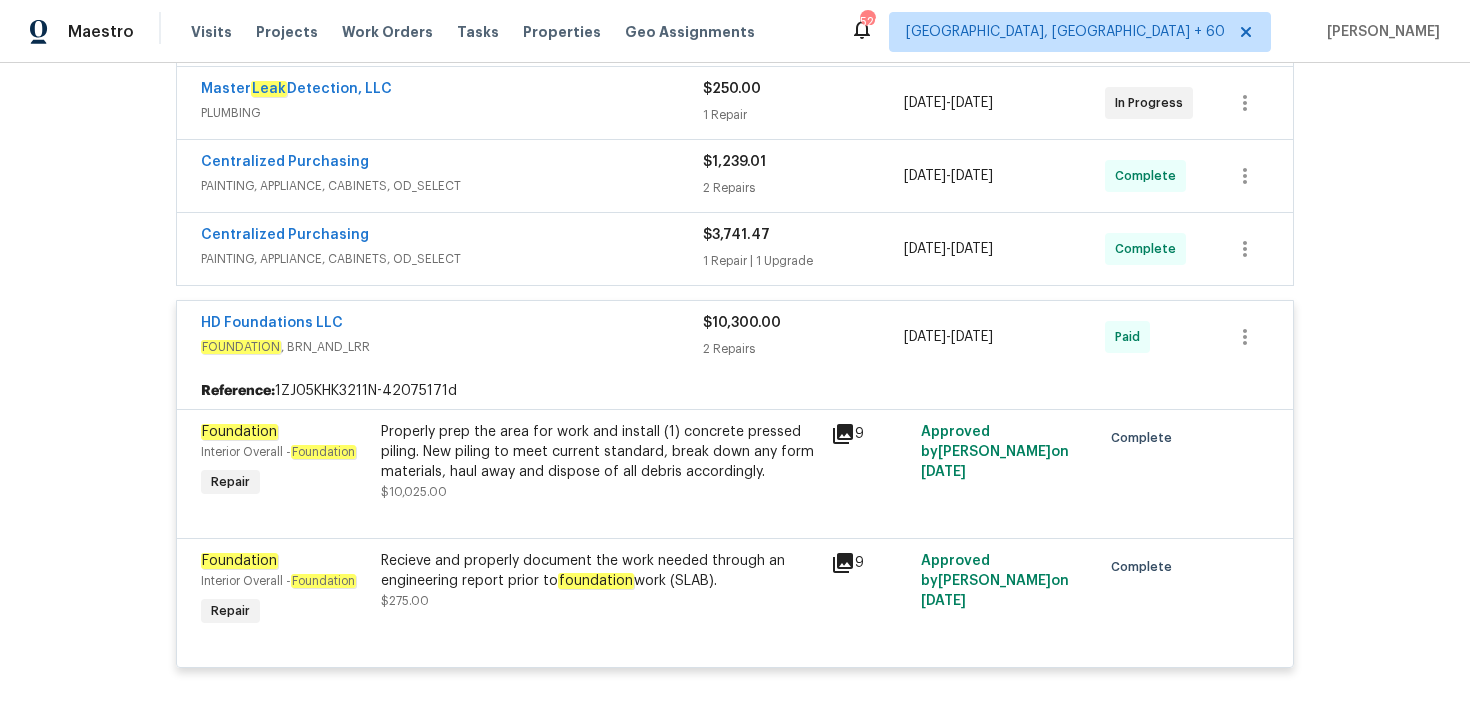 scroll, scrollTop: 549, scrollLeft: 0, axis: vertical 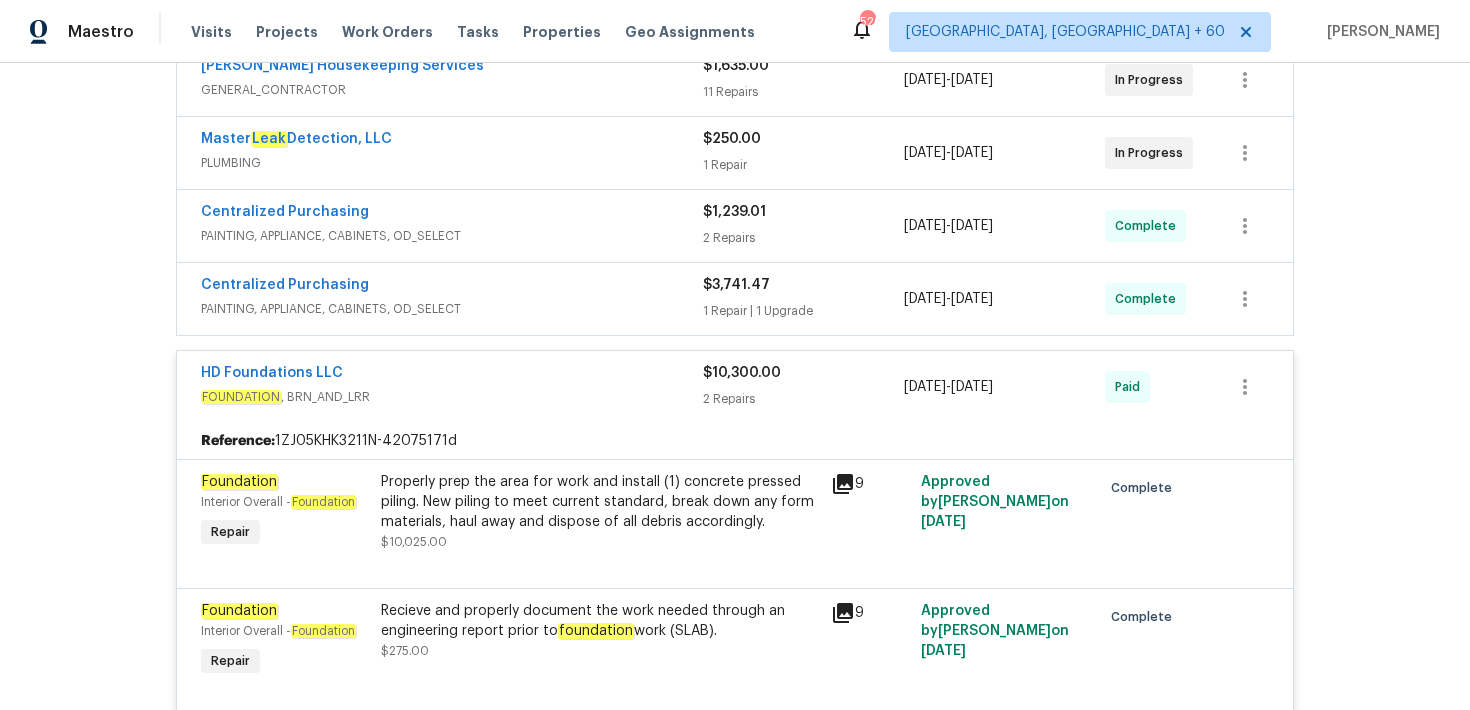 click on "1 Repair | 1 Upgrade" at bounding box center (803, 311) 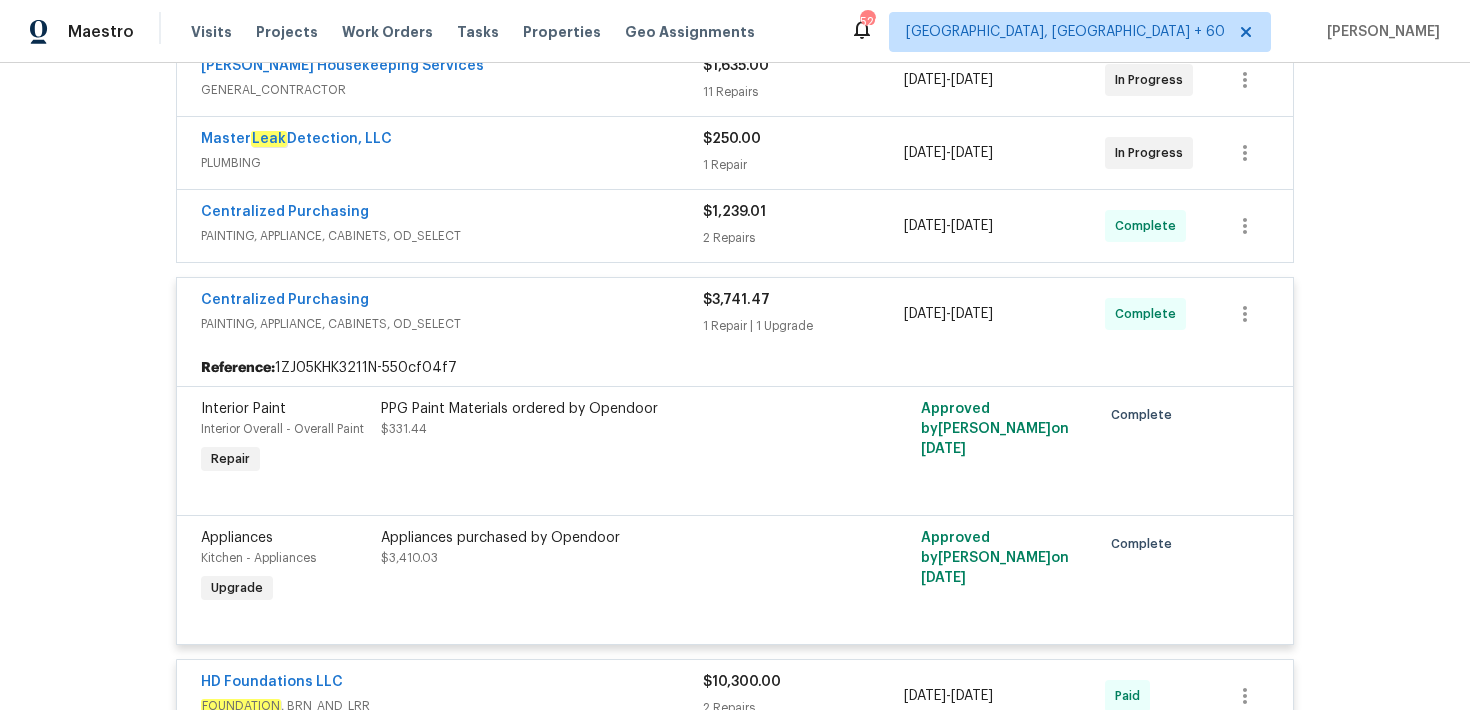 click on "2 Repairs" at bounding box center (803, 238) 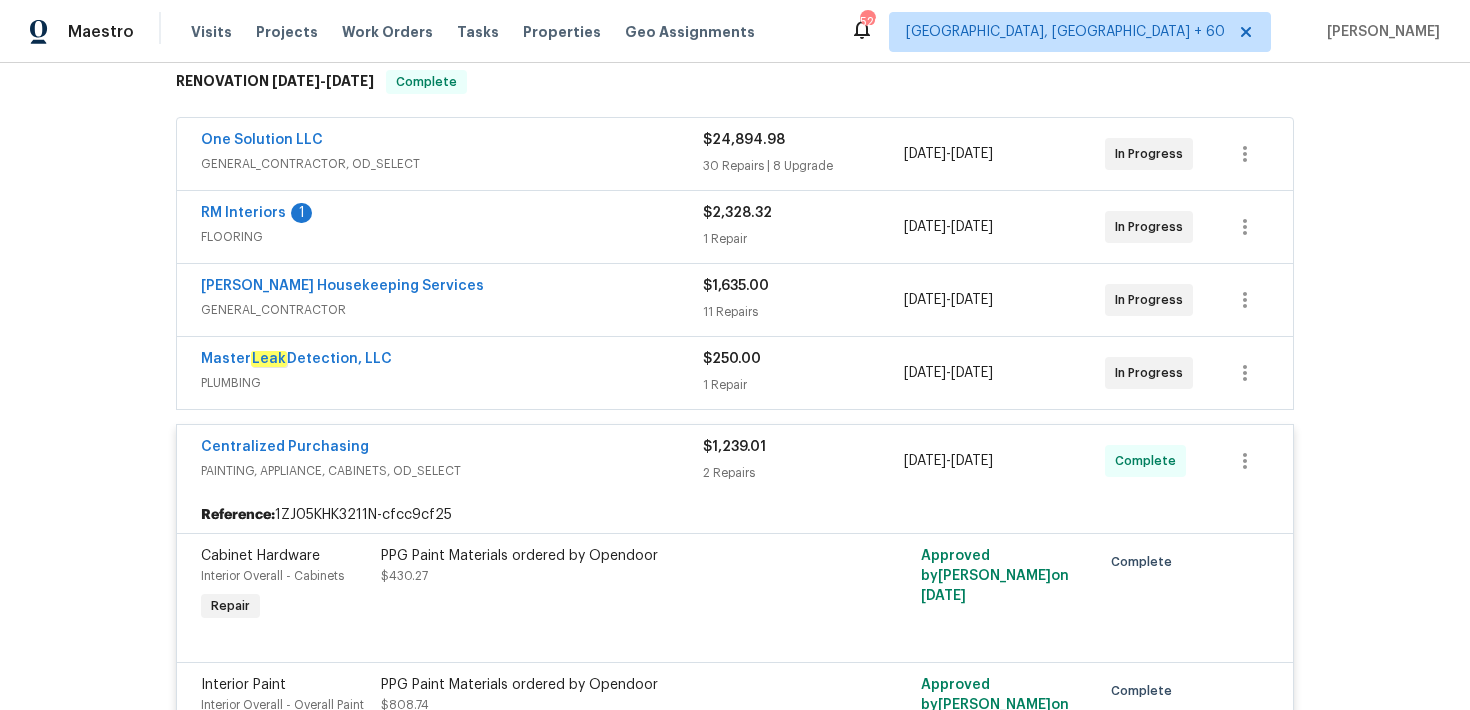 scroll, scrollTop: 318, scrollLeft: 0, axis: vertical 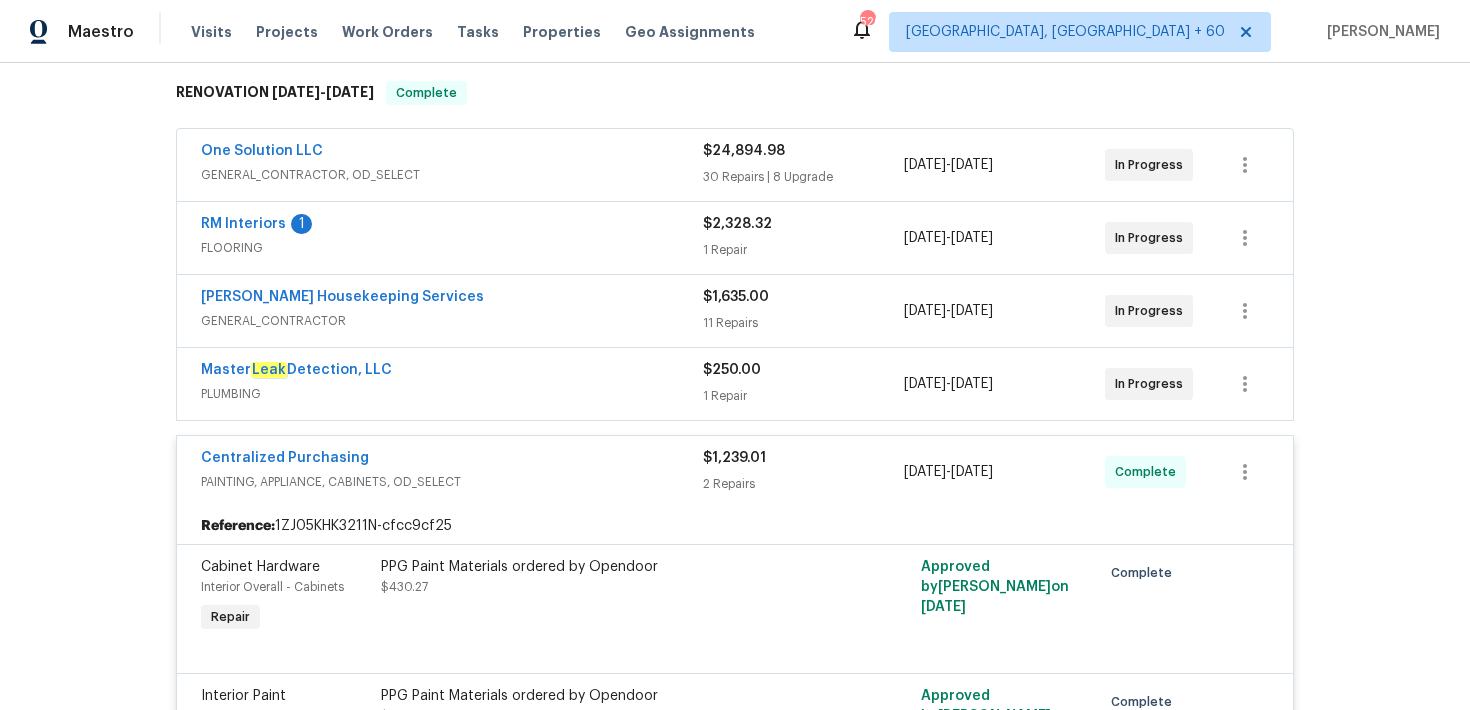 click on "30 Repairs | 8 Upgrade" at bounding box center (803, 177) 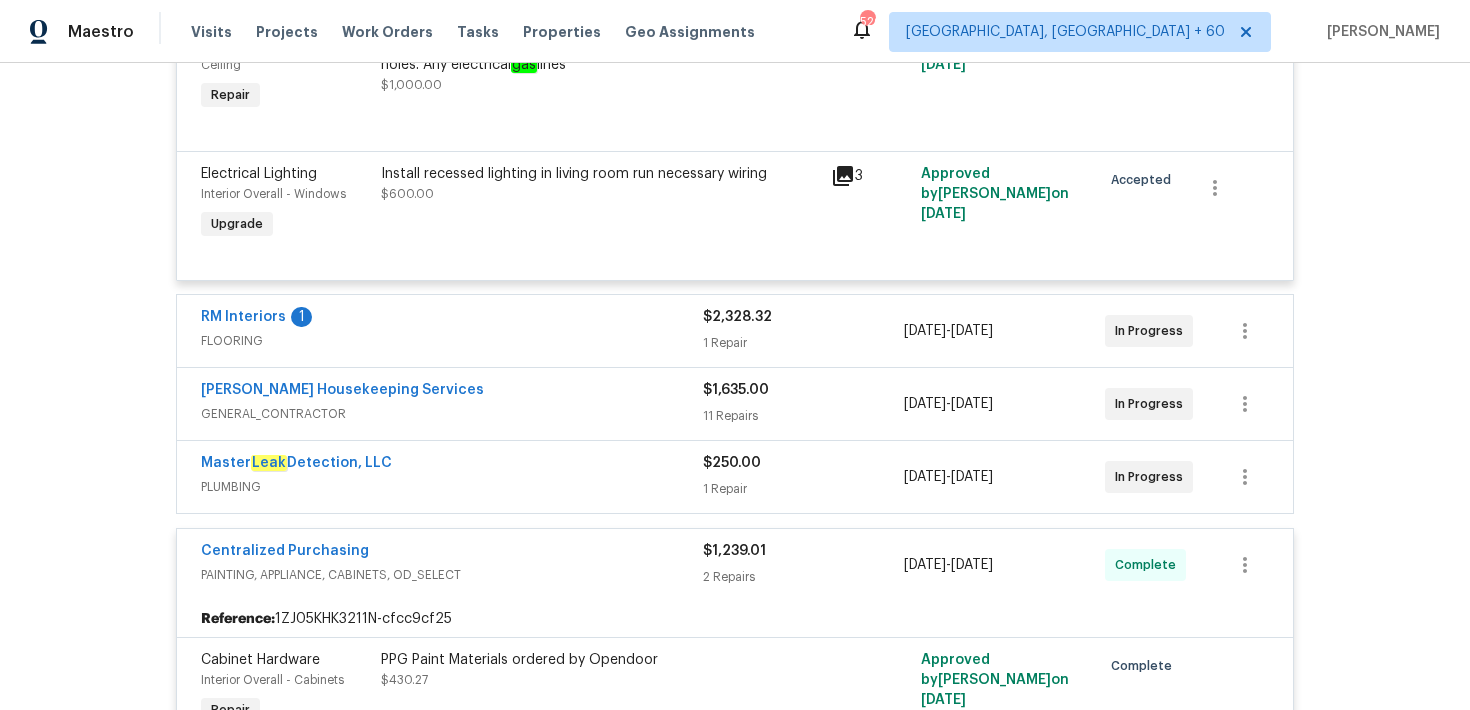 scroll, scrollTop: 6600, scrollLeft: 0, axis: vertical 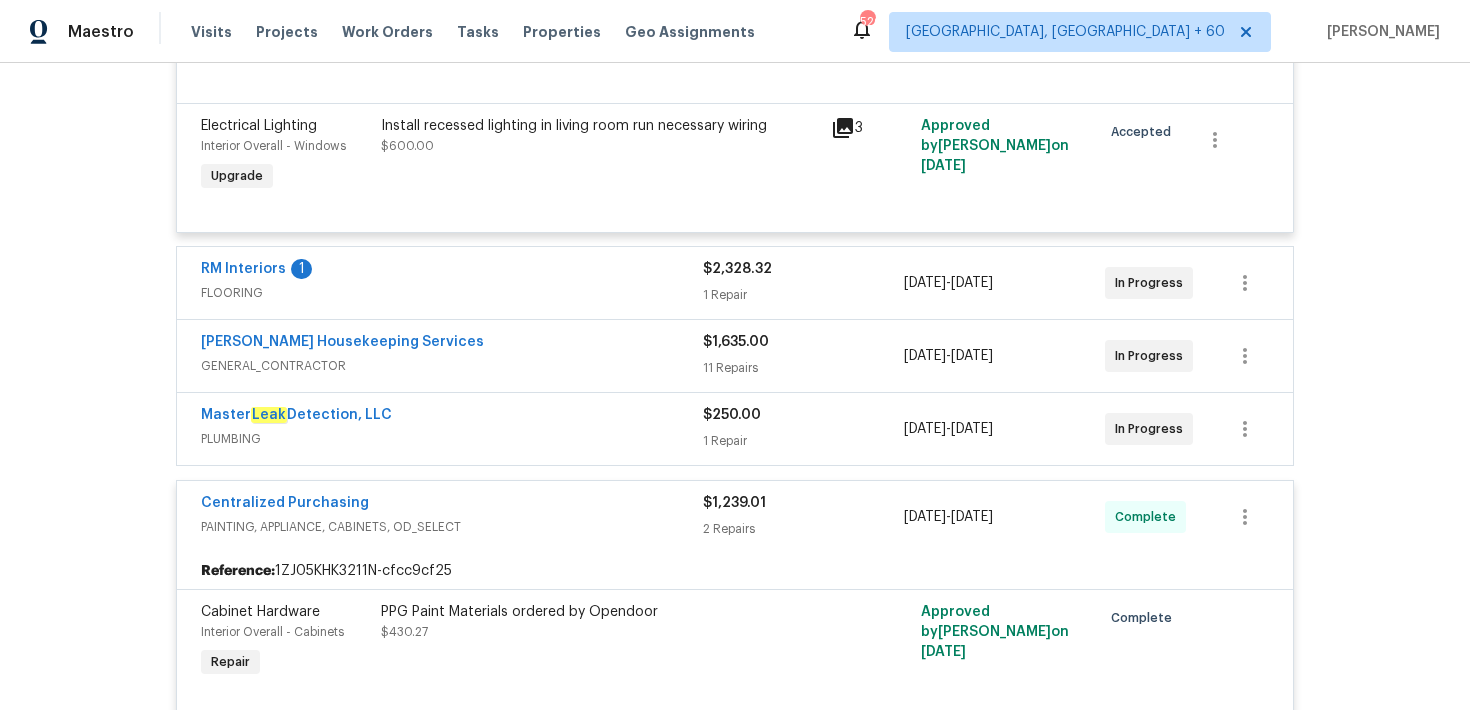 click on "1 Repair" at bounding box center (803, 295) 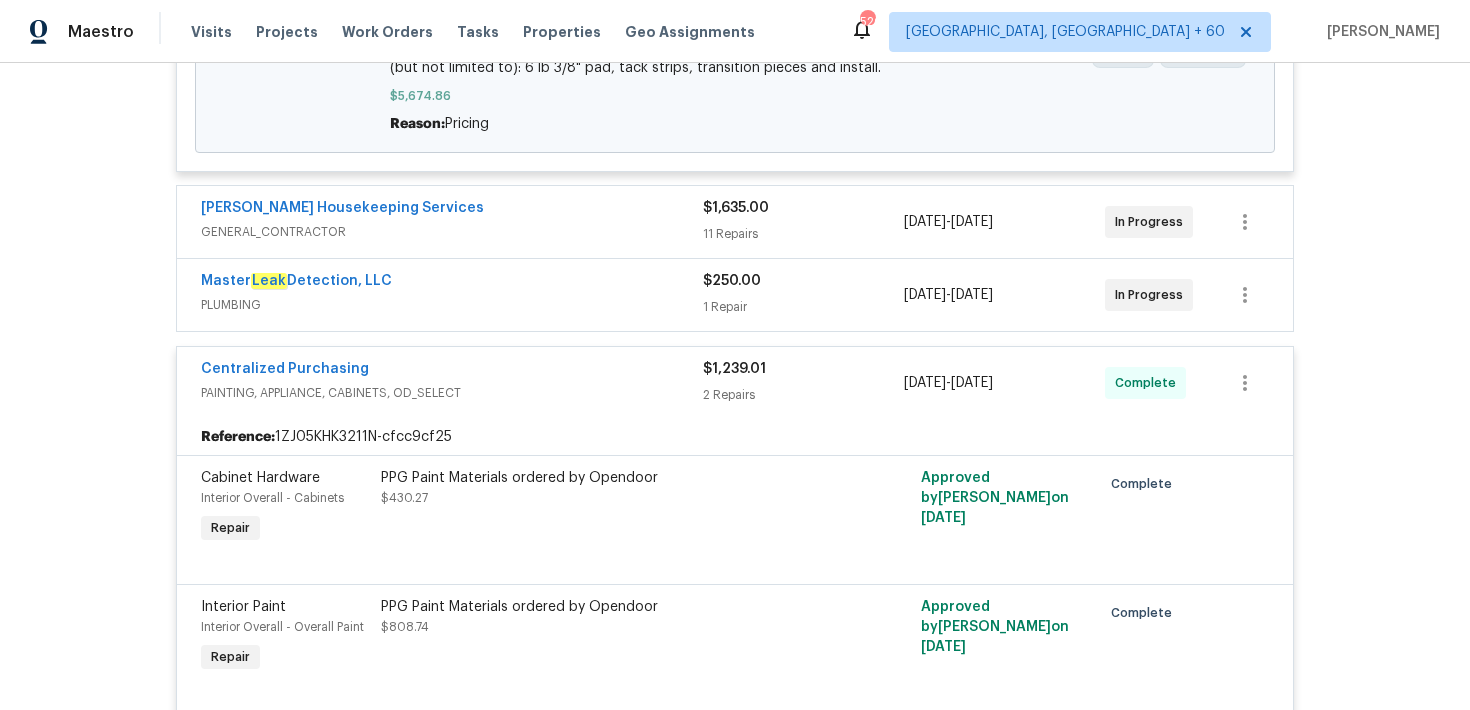 scroll, scrollTop: 7057, scrollLeft: 0, axis: vertical 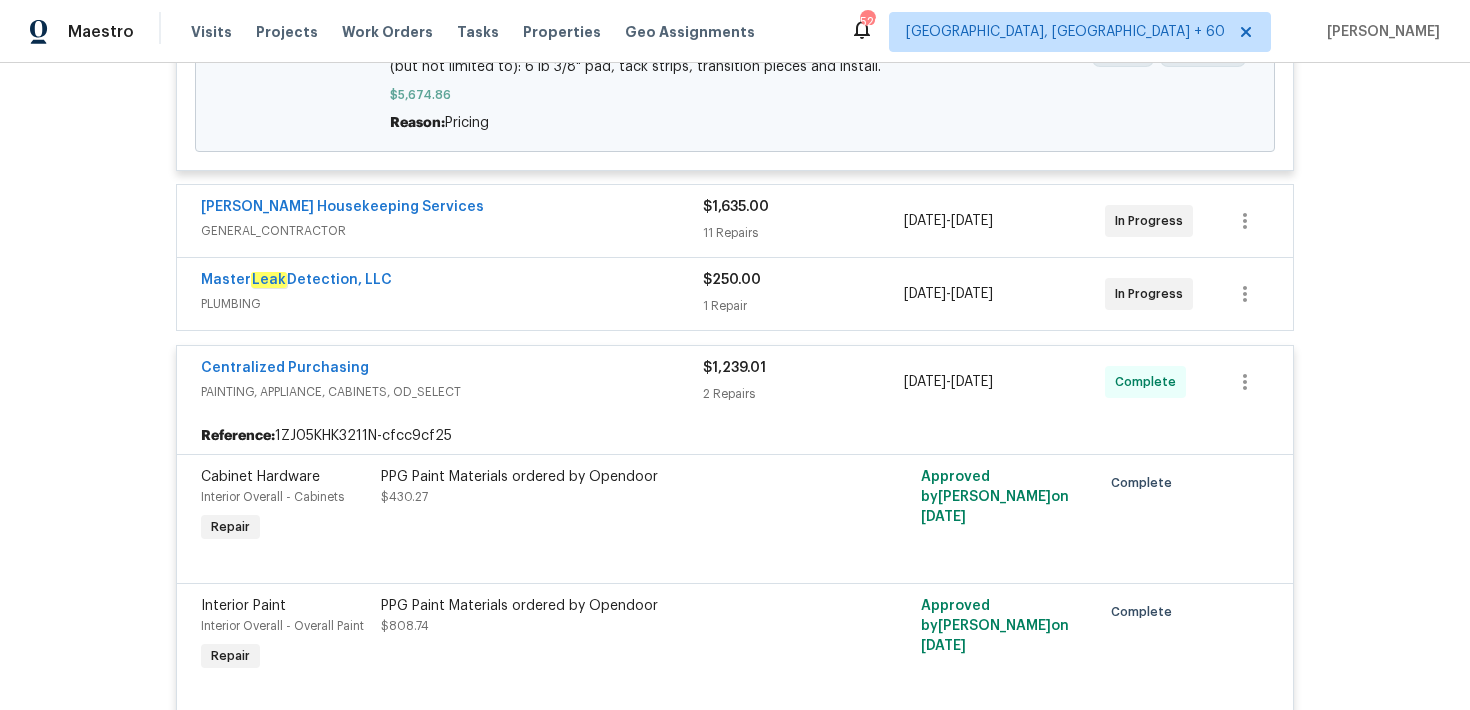 click on "$1,635.00" at bounding box center [803, 207] 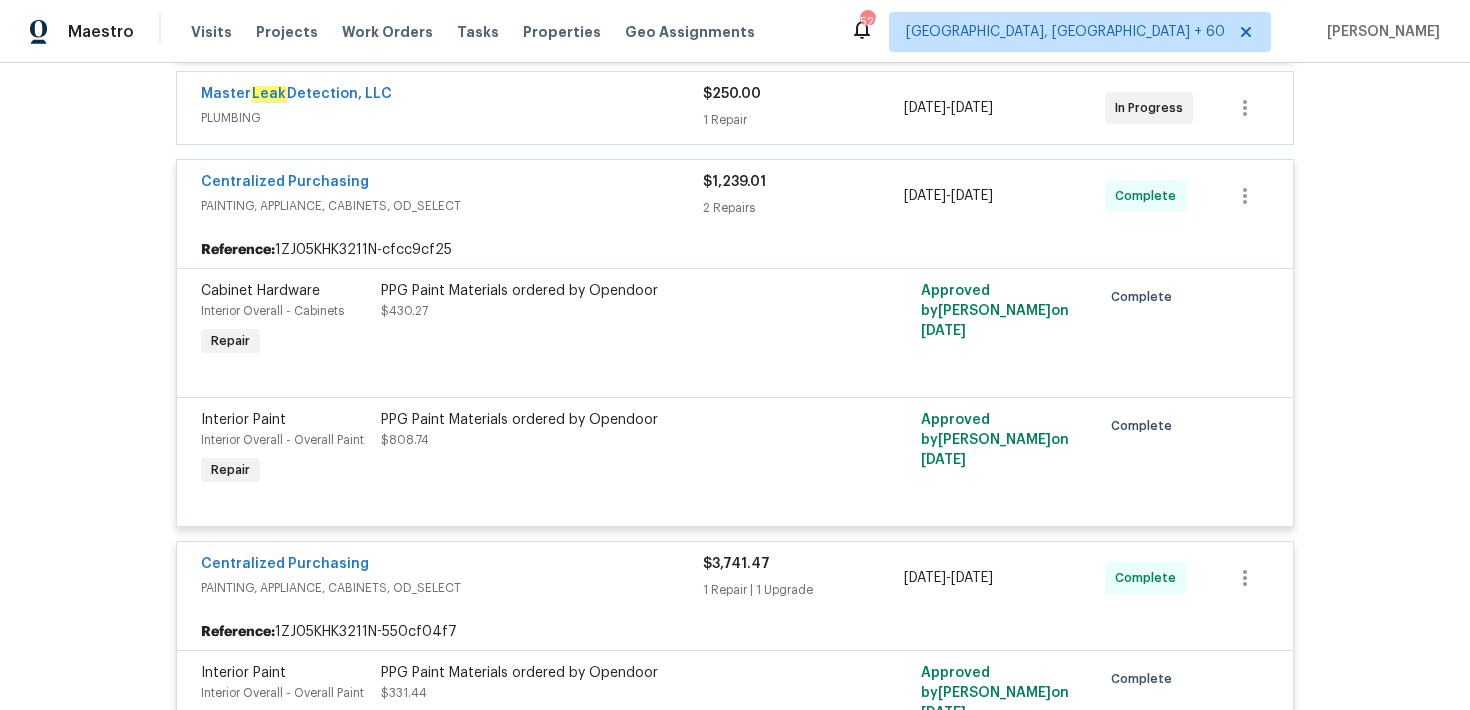 scroll, scrollTop: 9365, scrollLeft: 0, axis: vertical 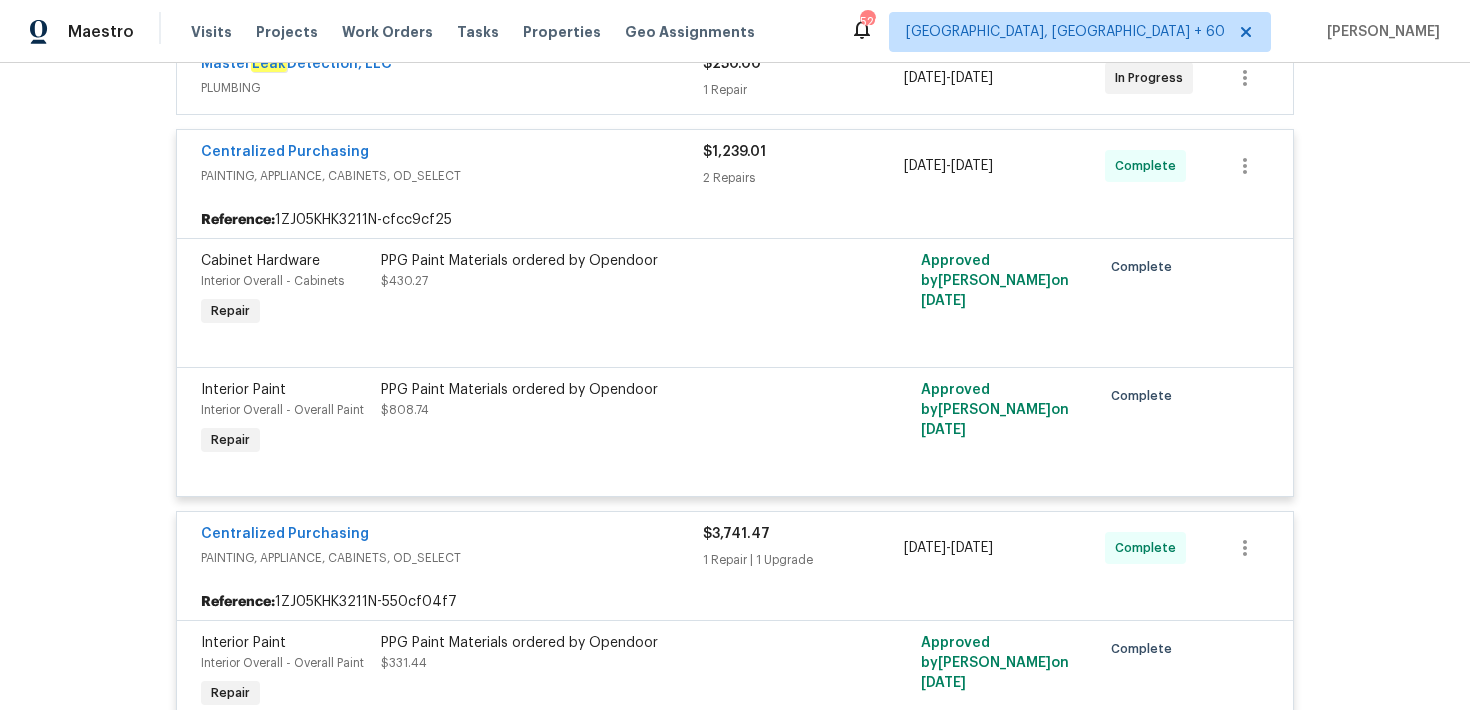 click on "1 Repair" at bounding box center (803, 90) 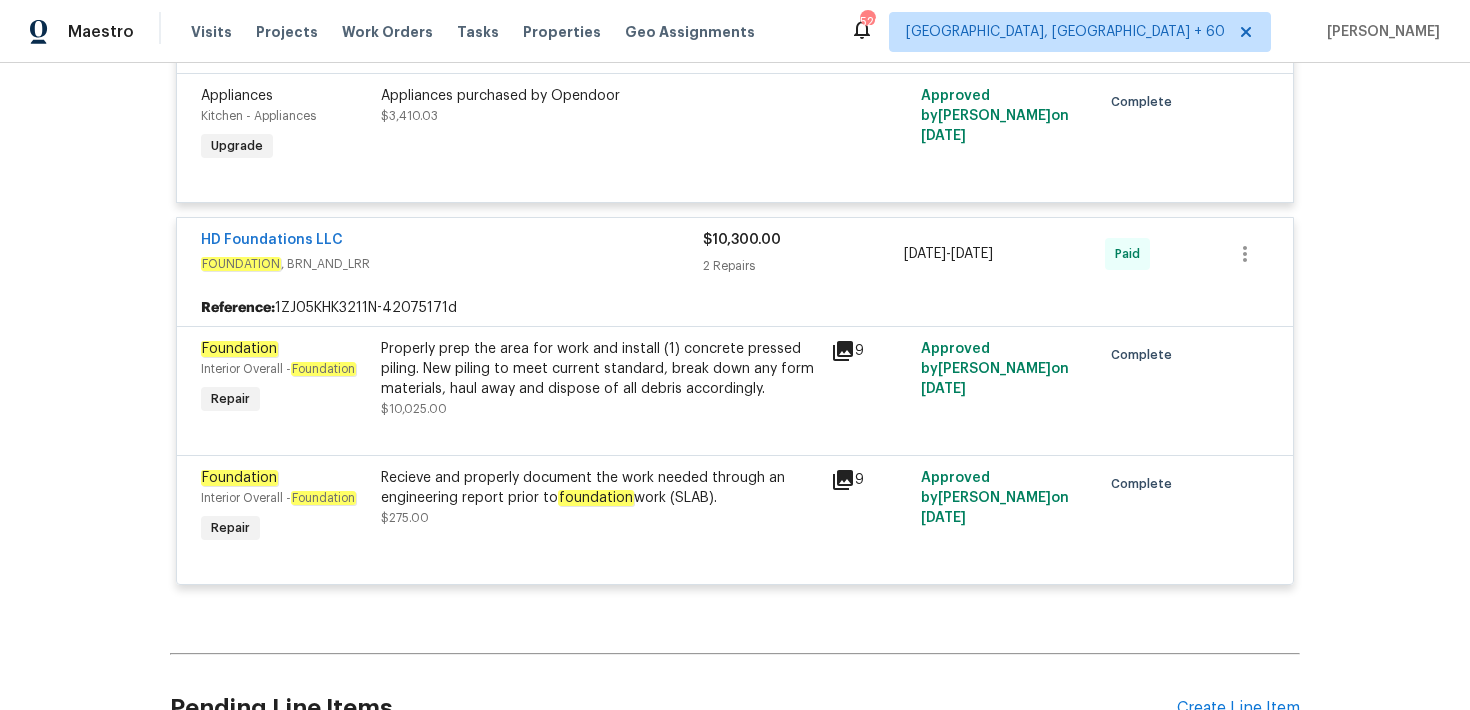 scroll, scrollTop: 10317, scrollLeft: 0, axis: vertical 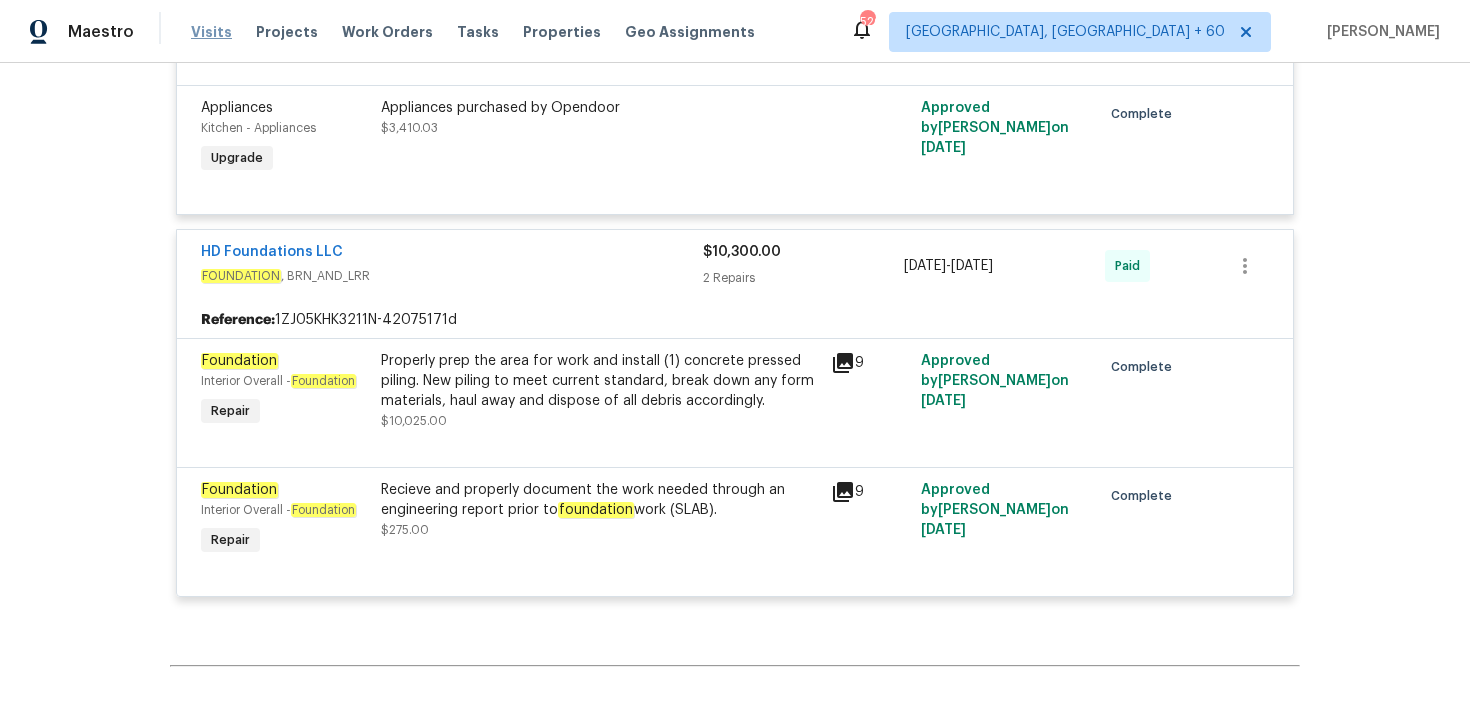 click on "Visits" at bounding box center (211, 32) 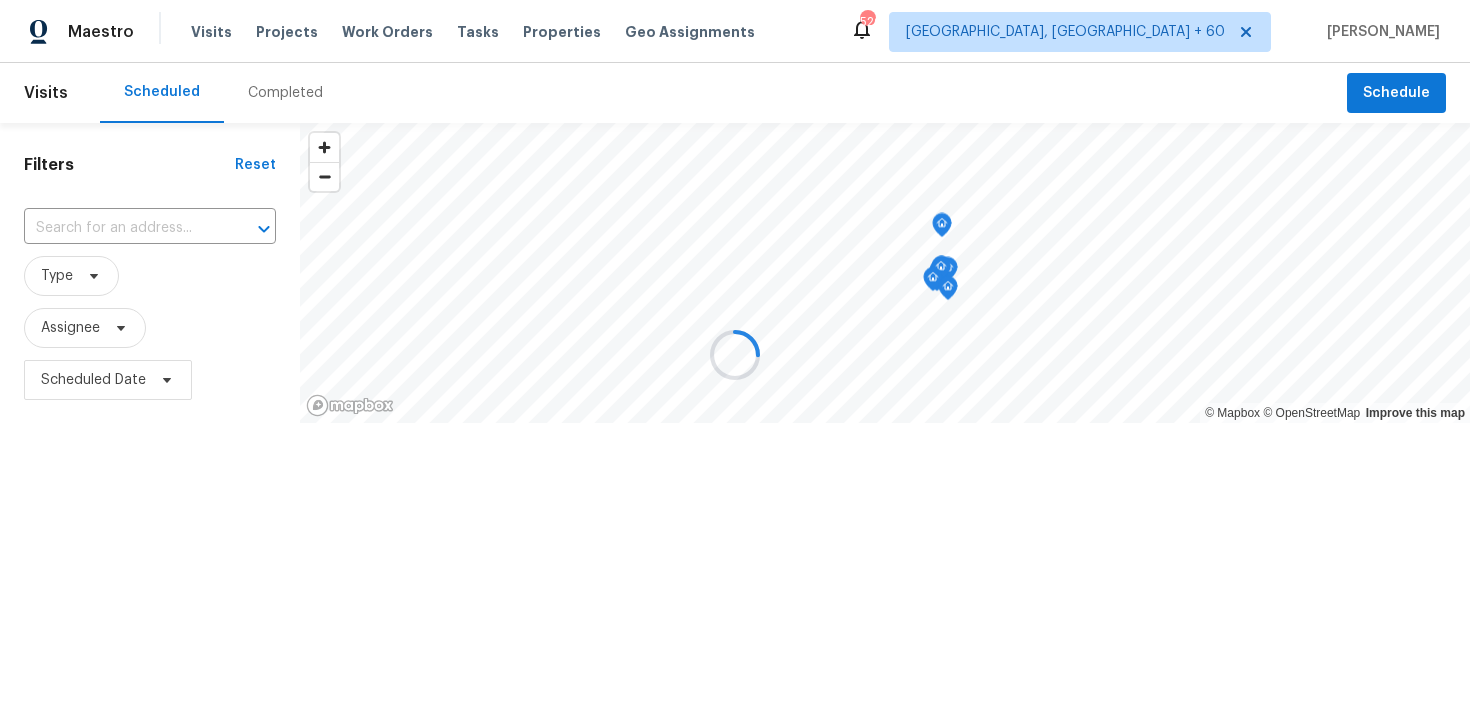 click at bounding box center (735, 355) 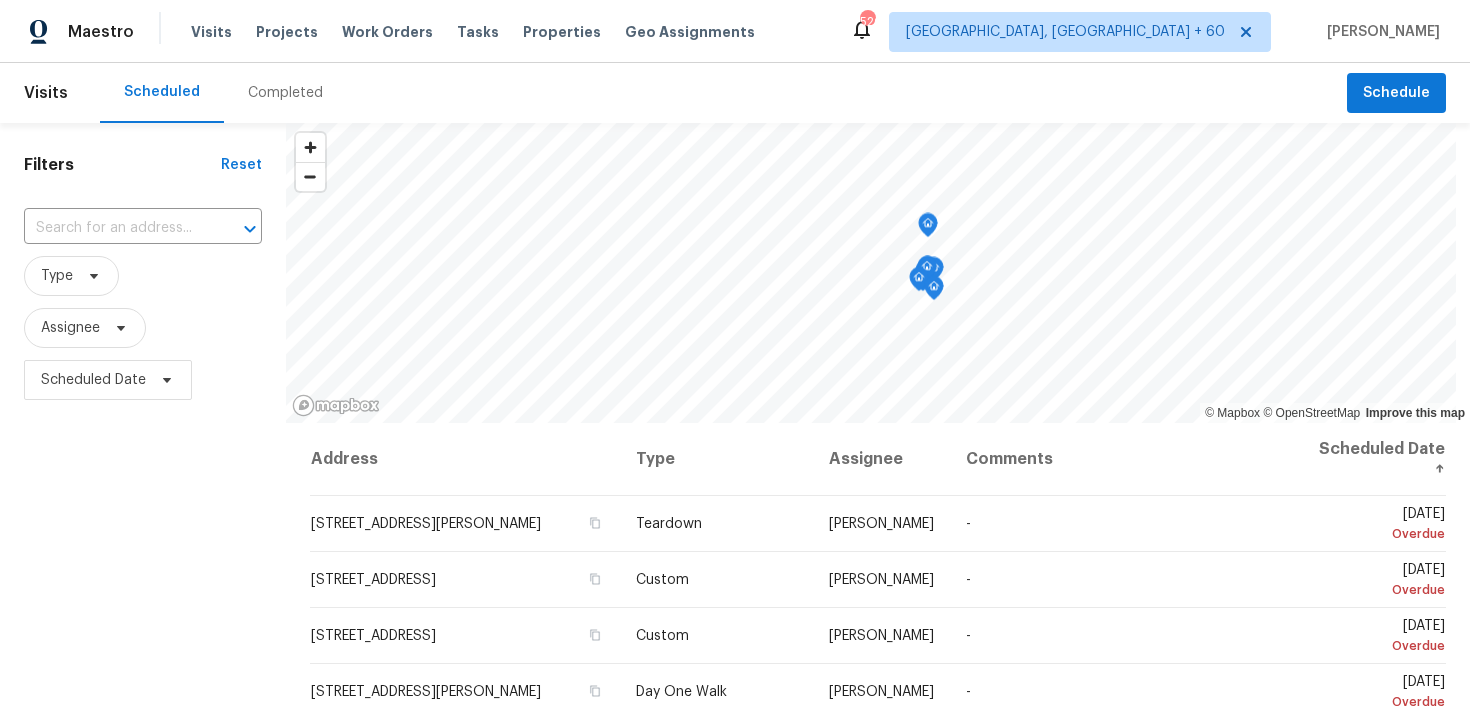 click on "Completed" at bounding box center [285, 93] 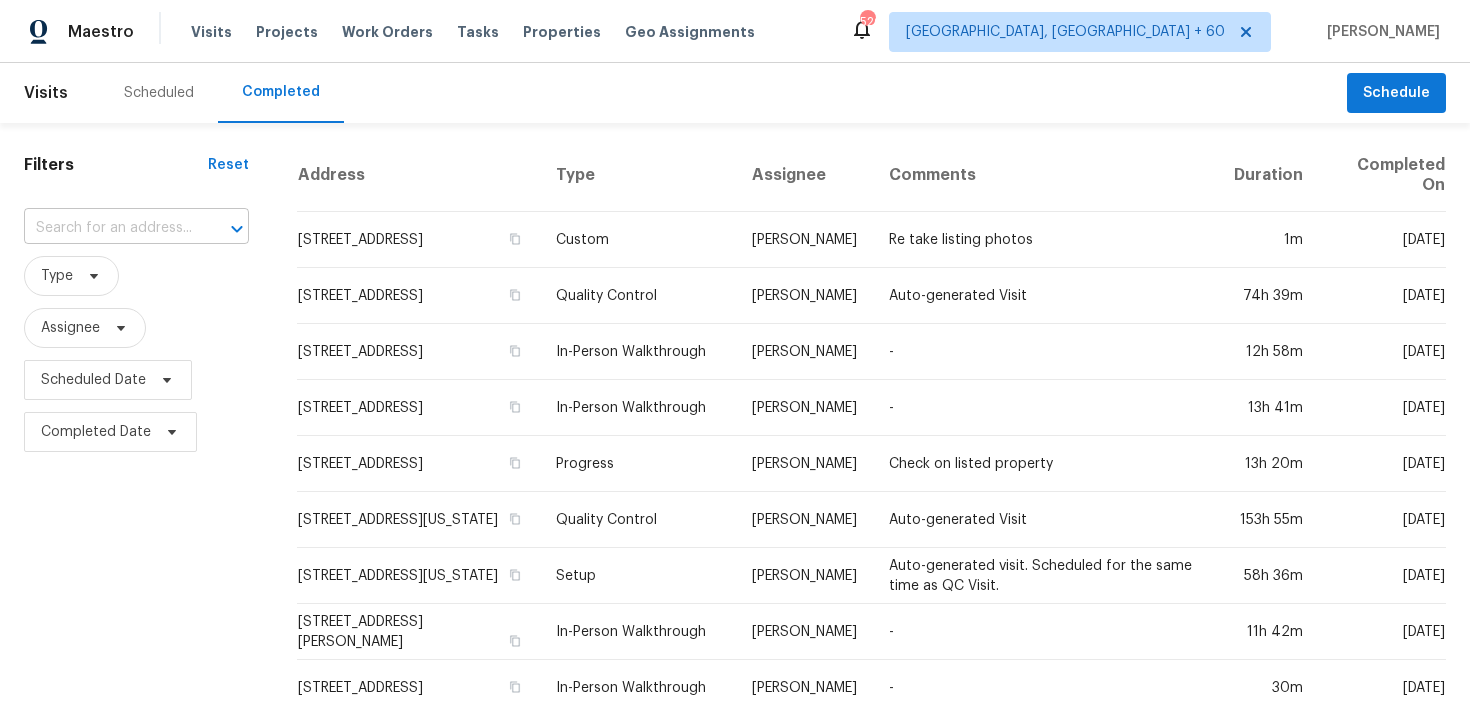 click at bounding box center (108, 228) 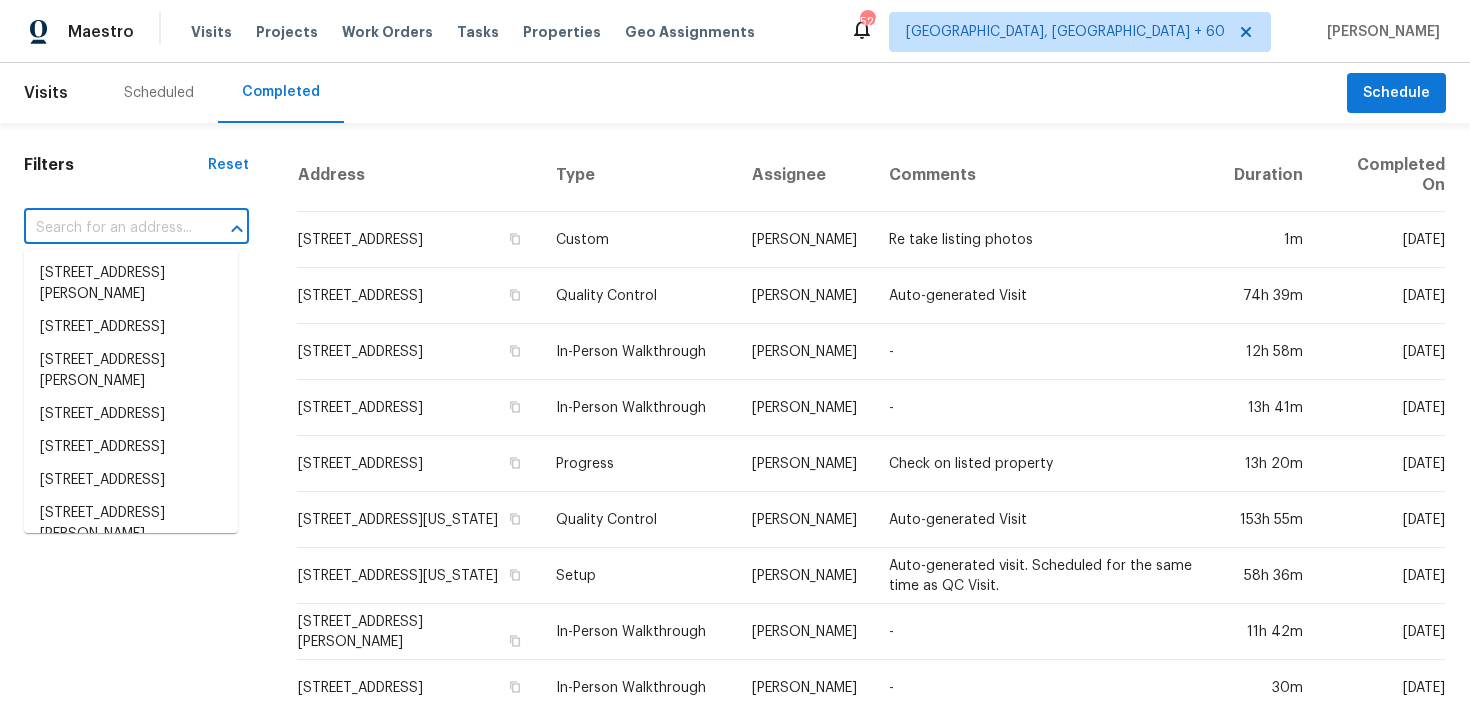paste on "[STREET_ADDRESS][PERSON_NAME]" 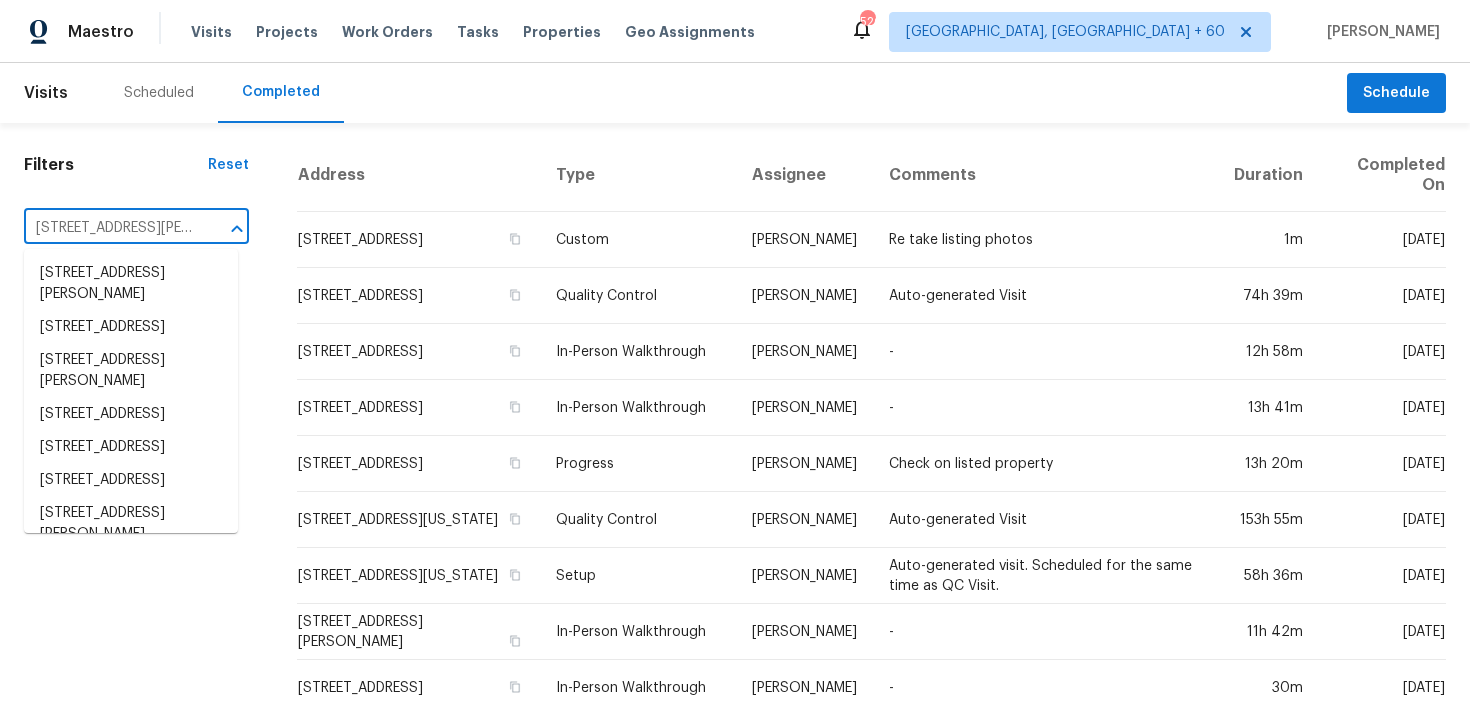 scroll, scrollTop: 0, scrollLeft: 131, axis: horizontal 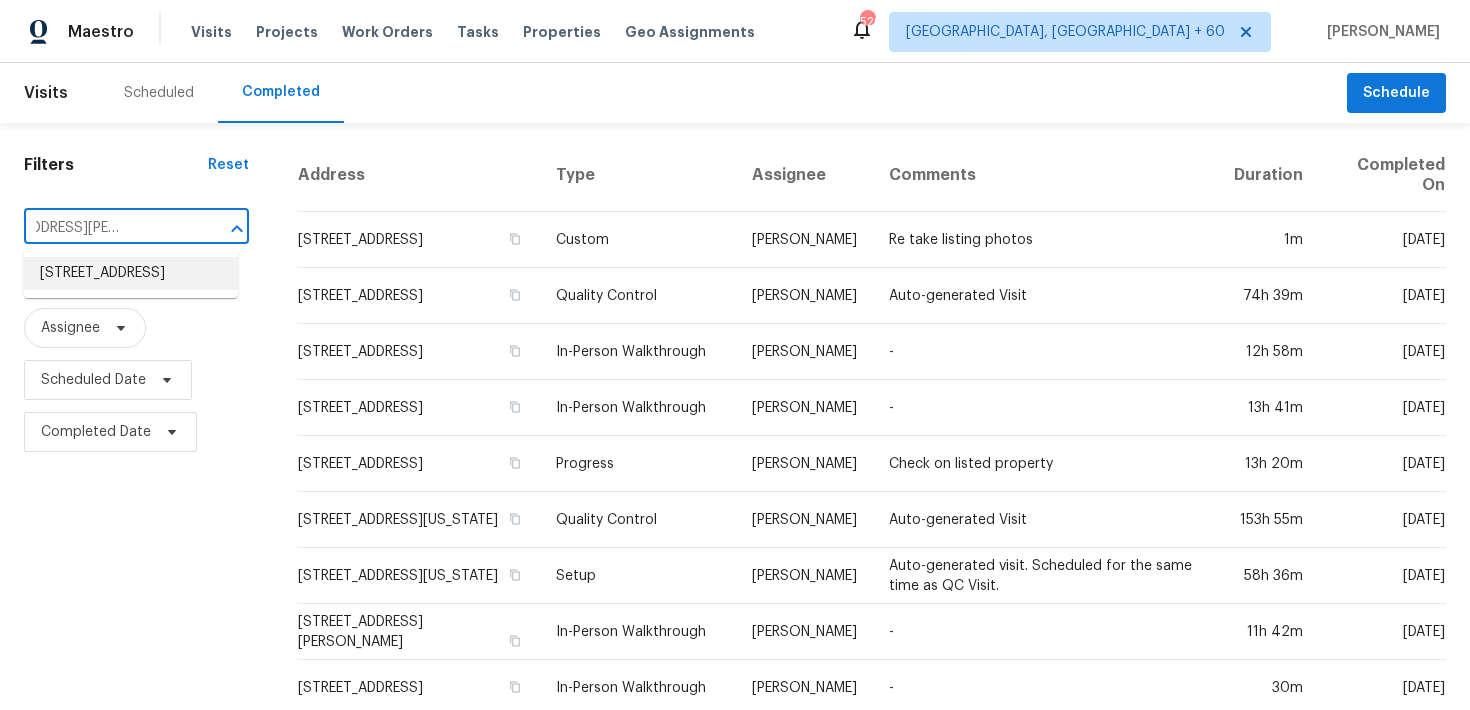 click on "[STREET_ADDRESS]" at bounding box center [131, 273] 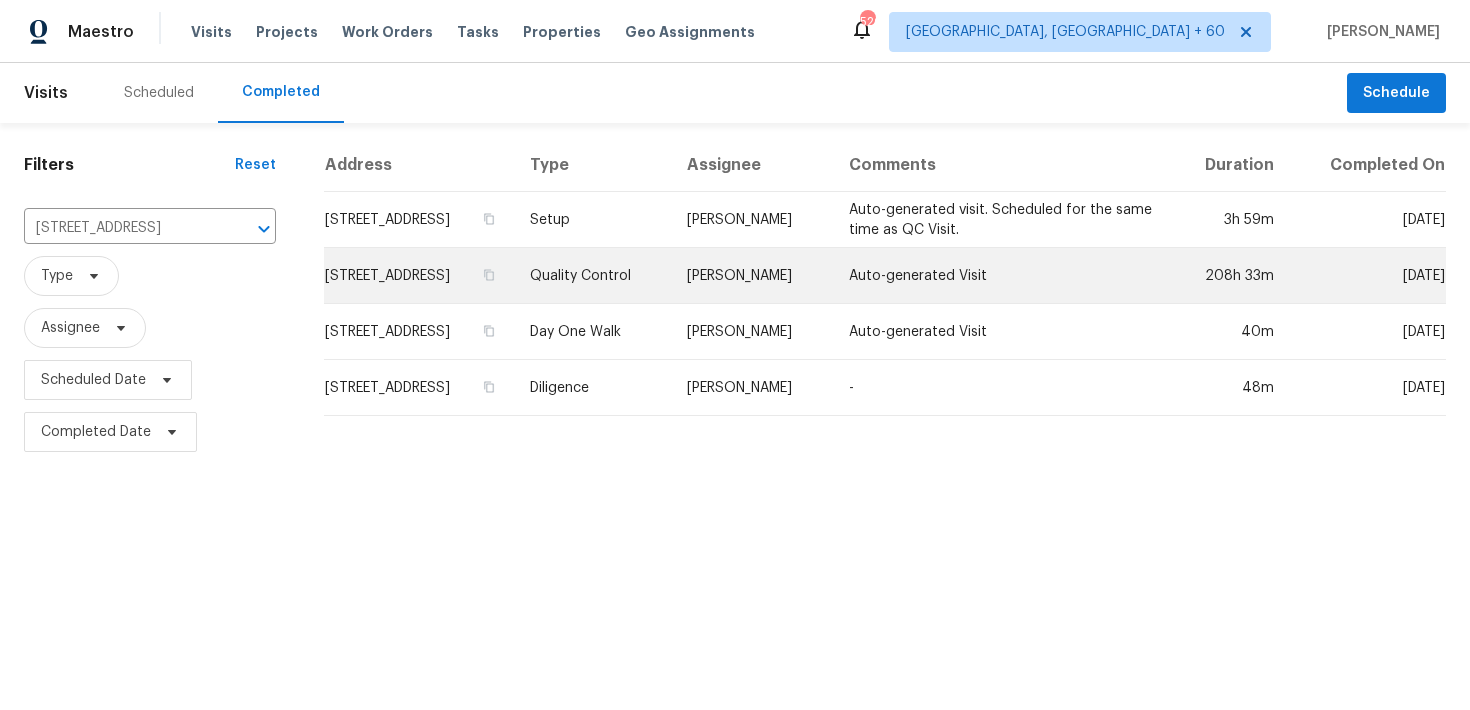 click on "Quality Control" at bounding box center [593, 276] 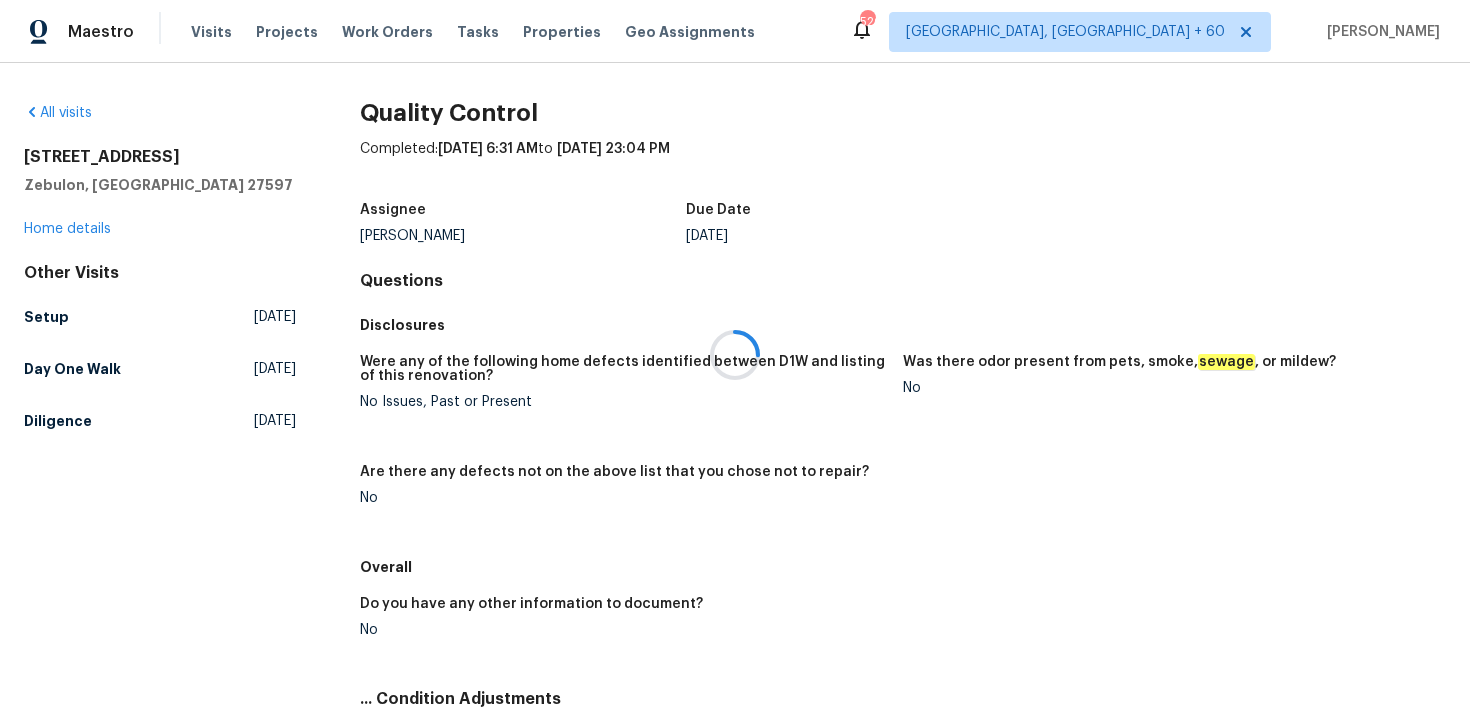 click at bounding box center (735, 355) 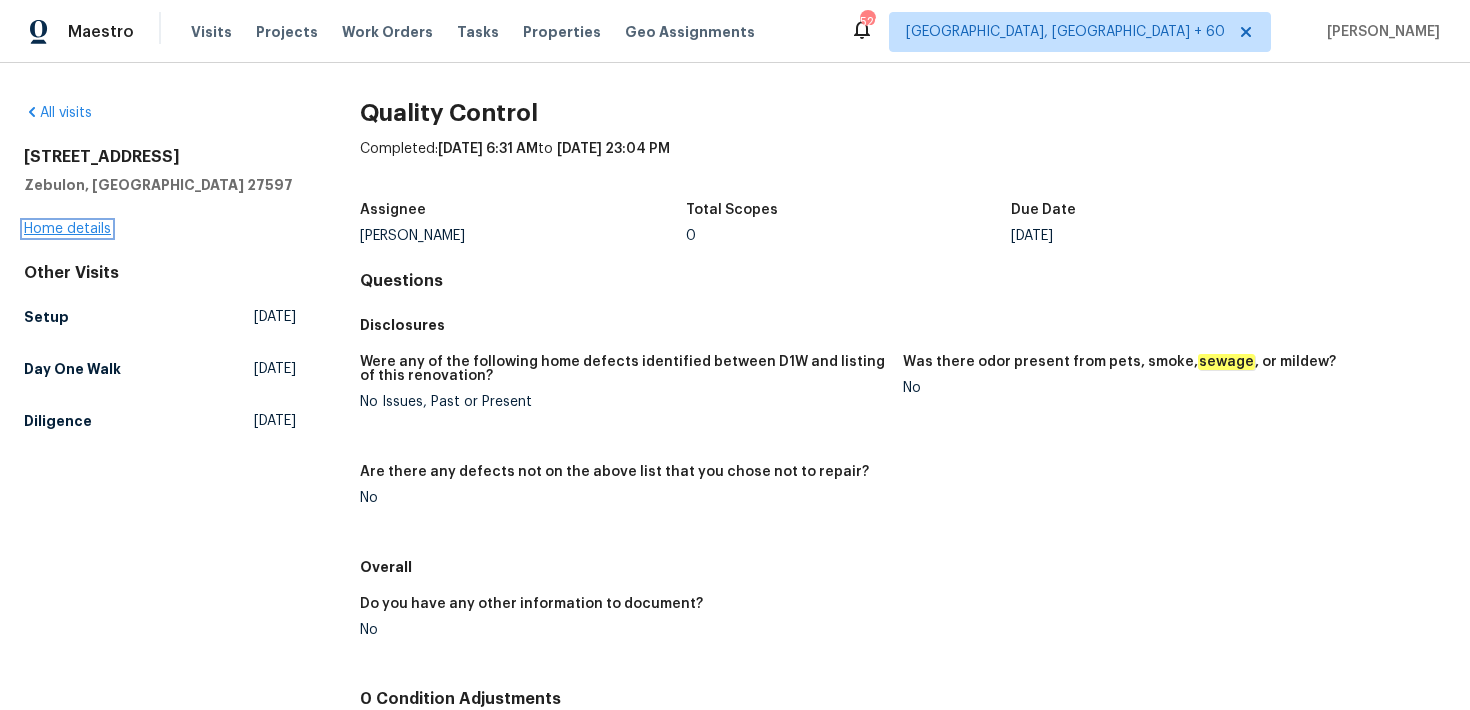 click on "Home details" at bounding box center (67, 229) 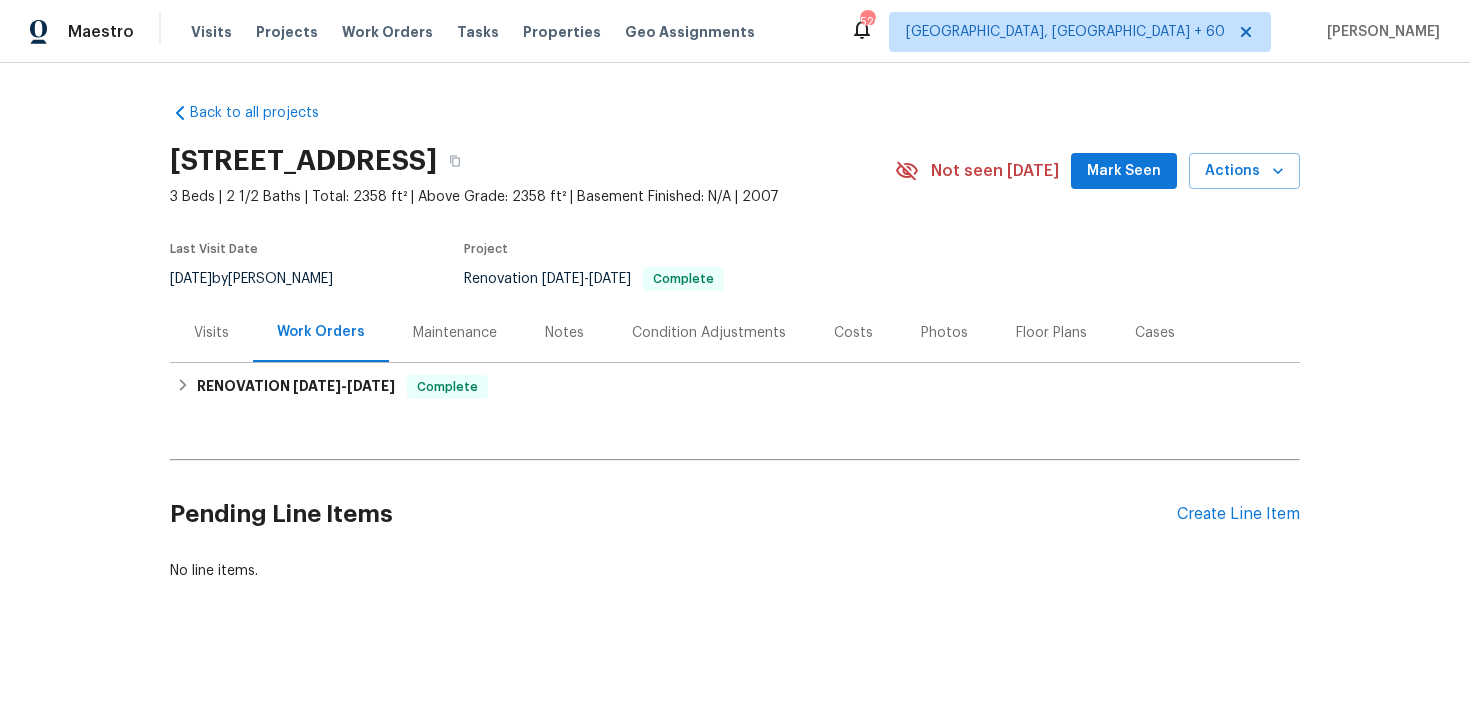 scroll, scrollTop: 7, scrollLeft: 0, axis: vertical 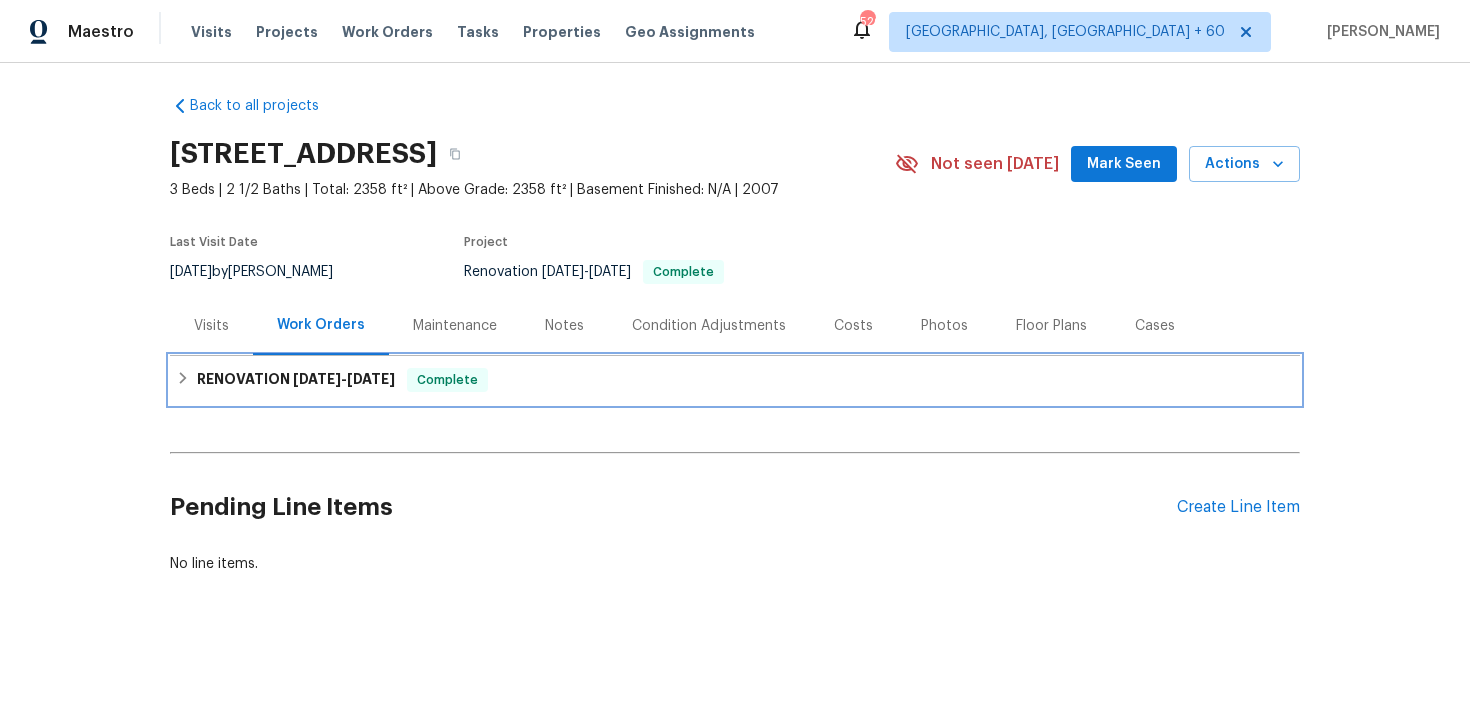 click on "RENOVATION   [DATE]  -  [DATE] Complete" at bounding box center [735, 380] 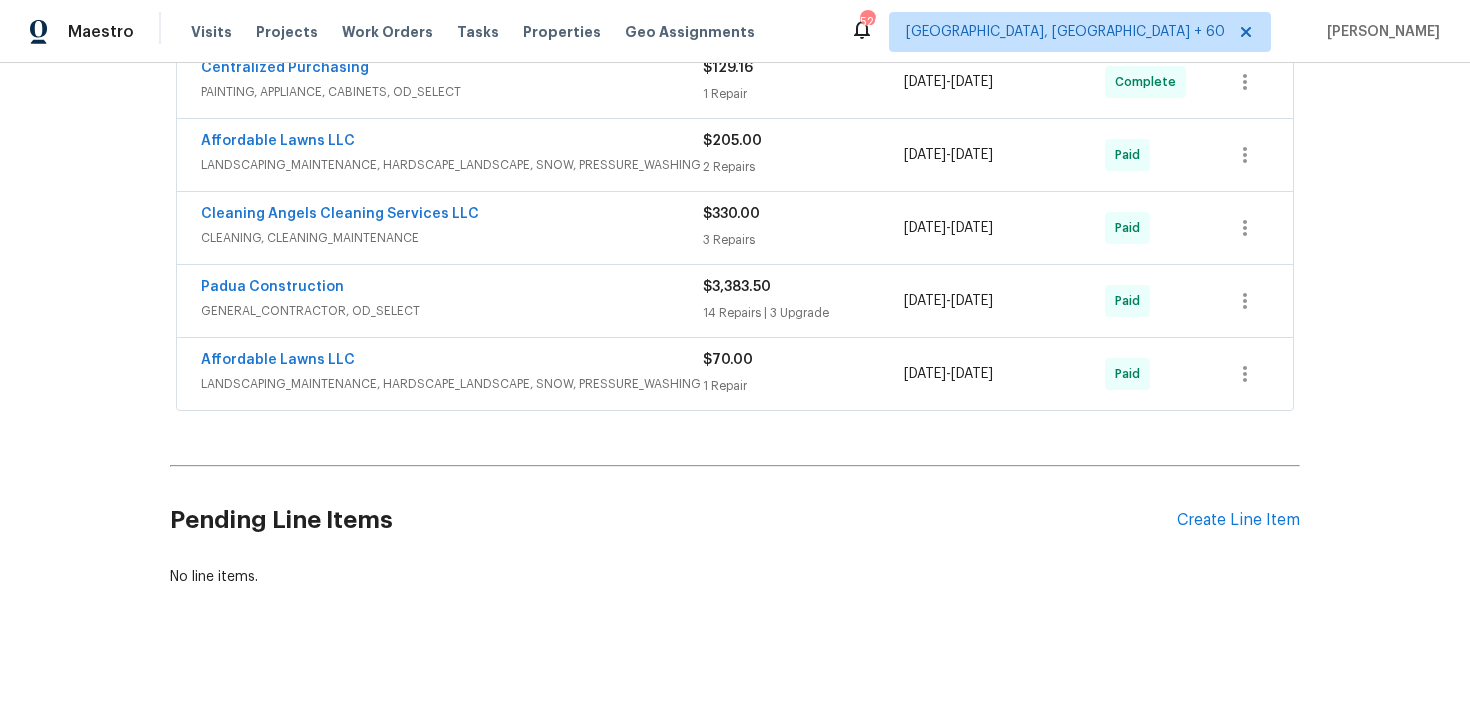scroll, scrollTop: 413, scrollLeft: 0, axis: vertical 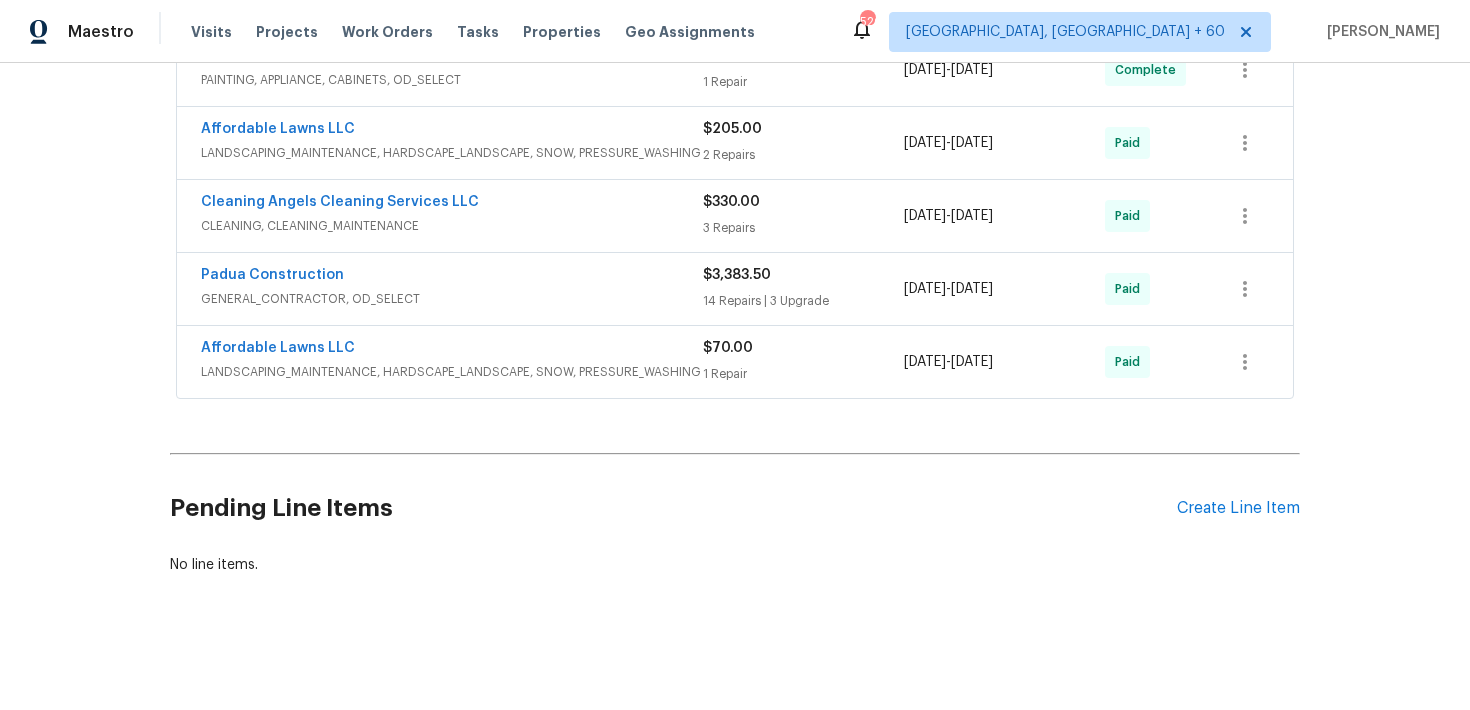 click on "1 Repair" at bounding box center (803, 374) 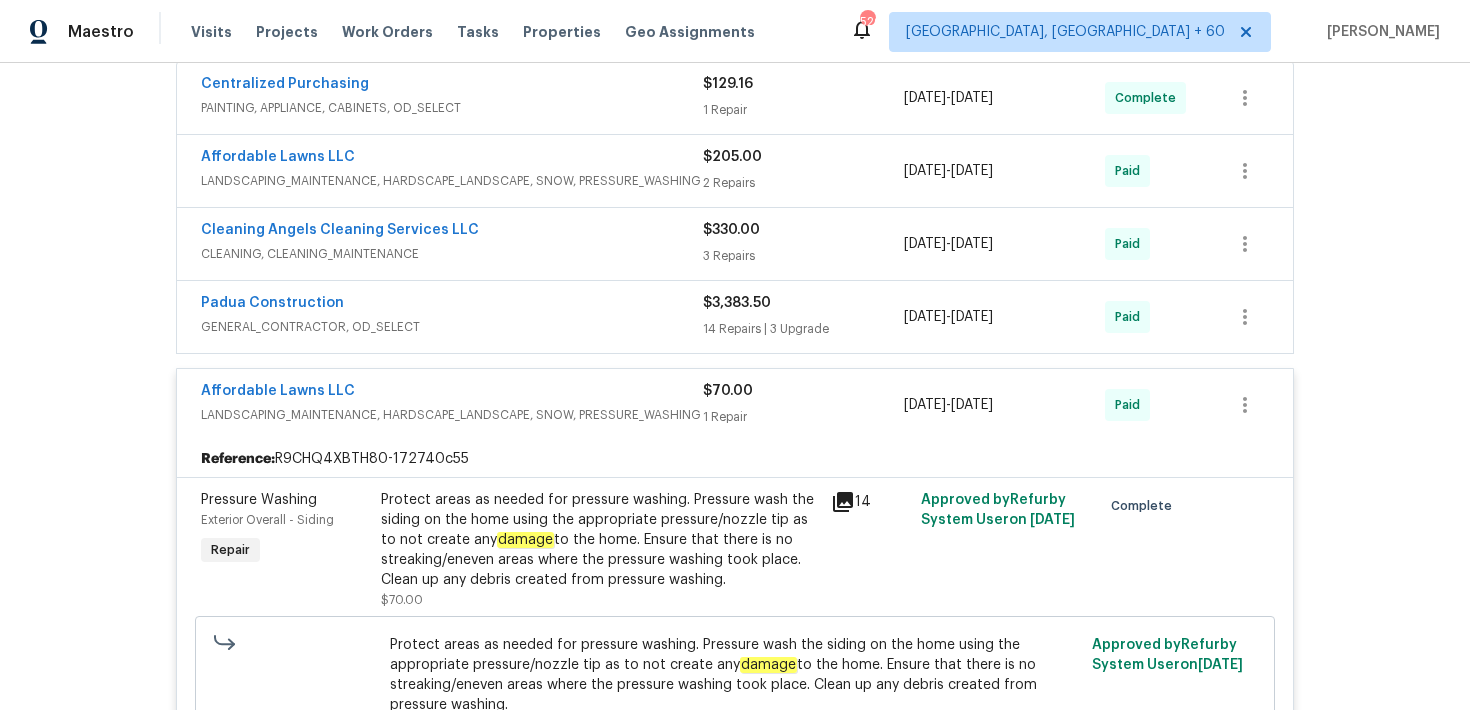 scroll, scrollTop: 280, scrollLeft: 0, axis: vertical 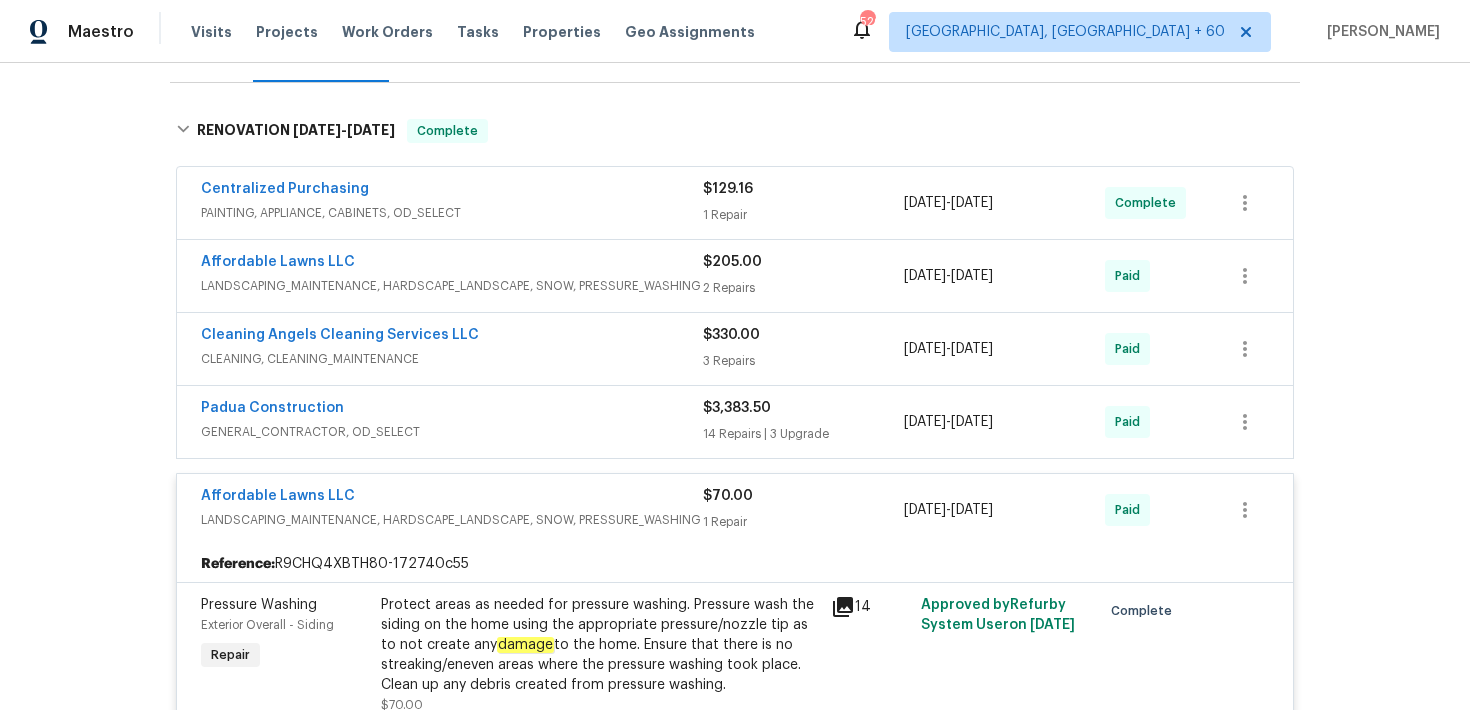 click on "14 Repairs | 3 Upgrade" at bounding box center (803, 434) 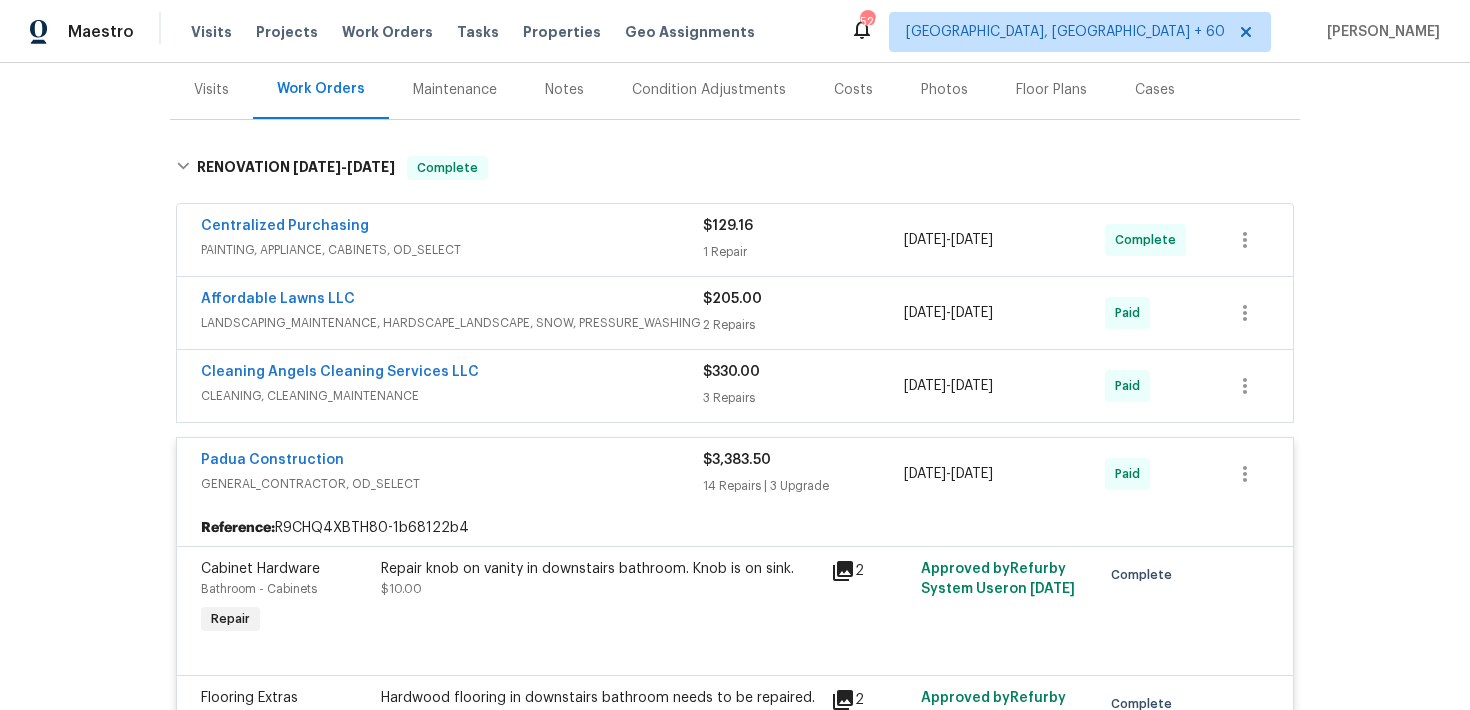scroll, scrollTop: 75, scrollLeft: 0, axis: vertical 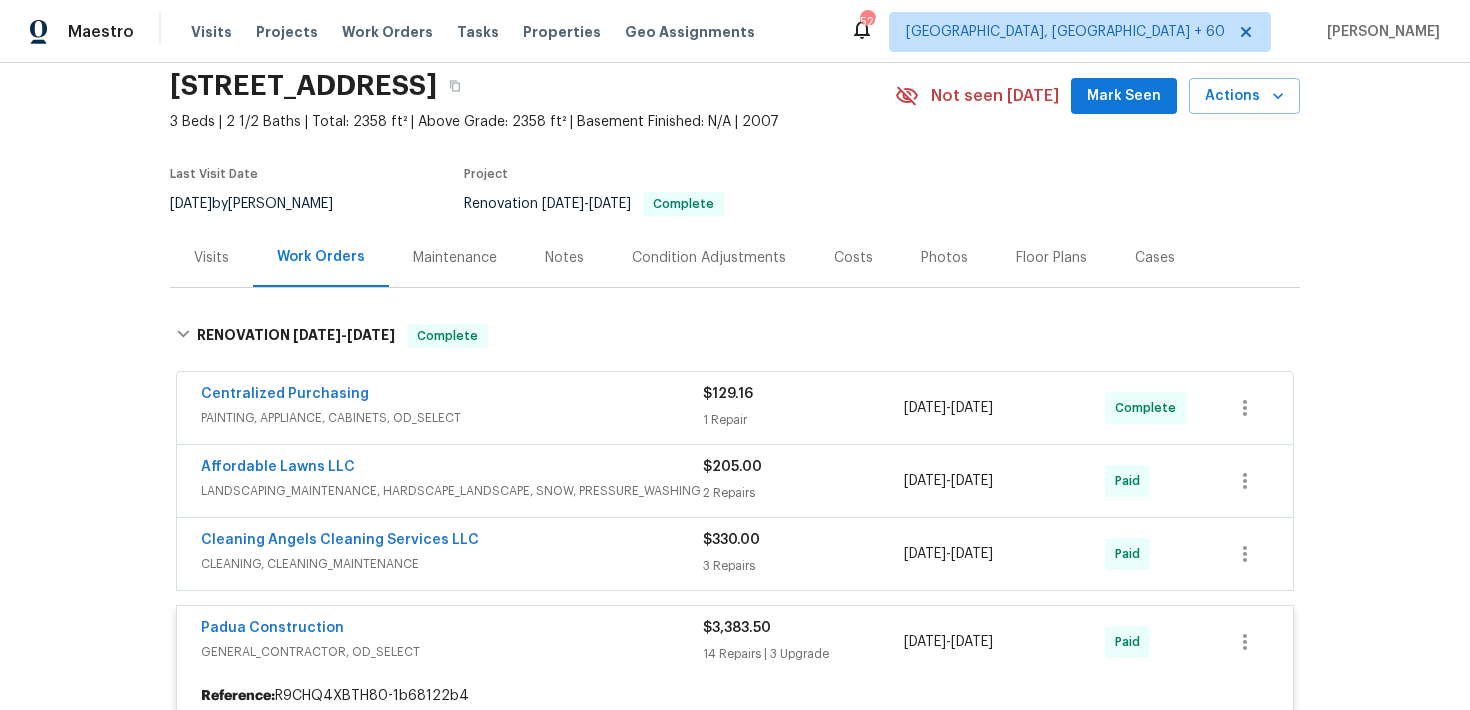 click on "3 Repairs" at bounding box center [803, 566] 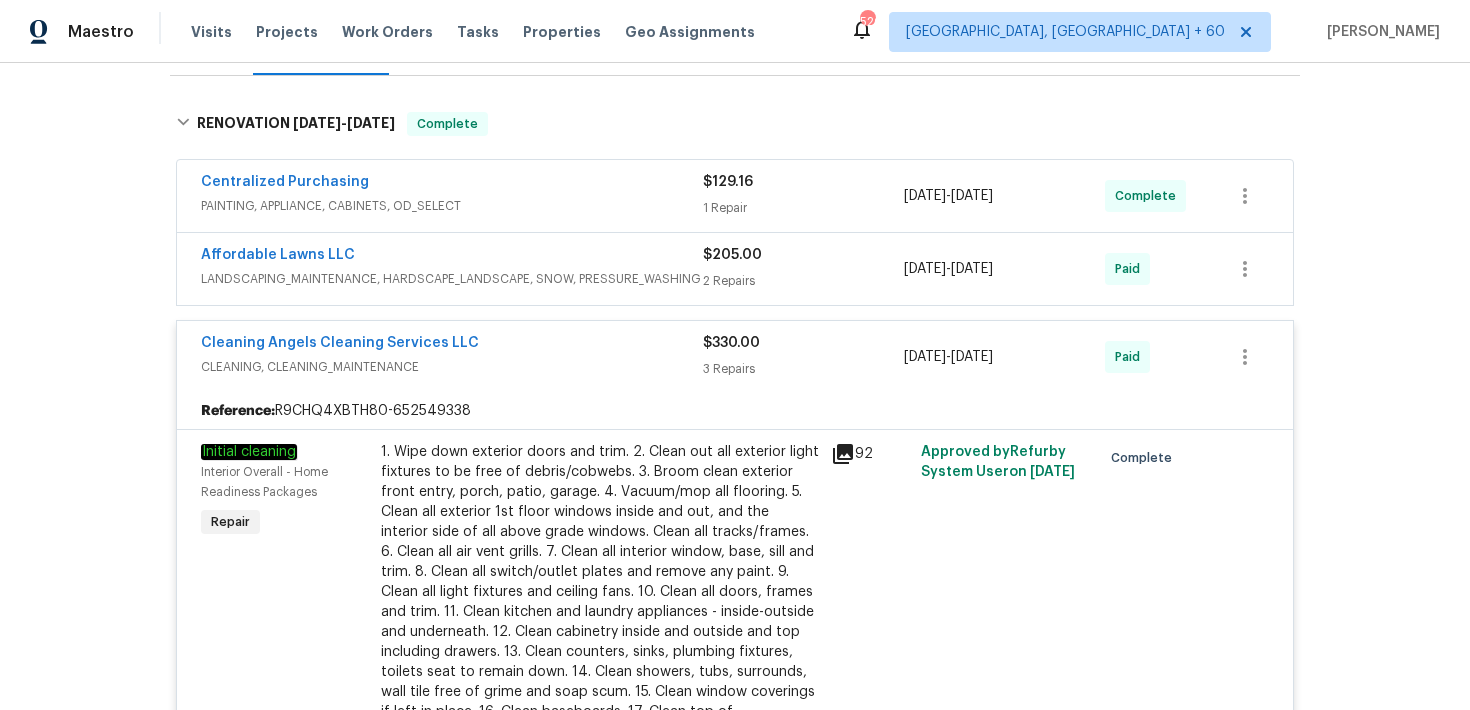 scroll, scrollTop: 98, scrollLeft: 0, axis: vertical 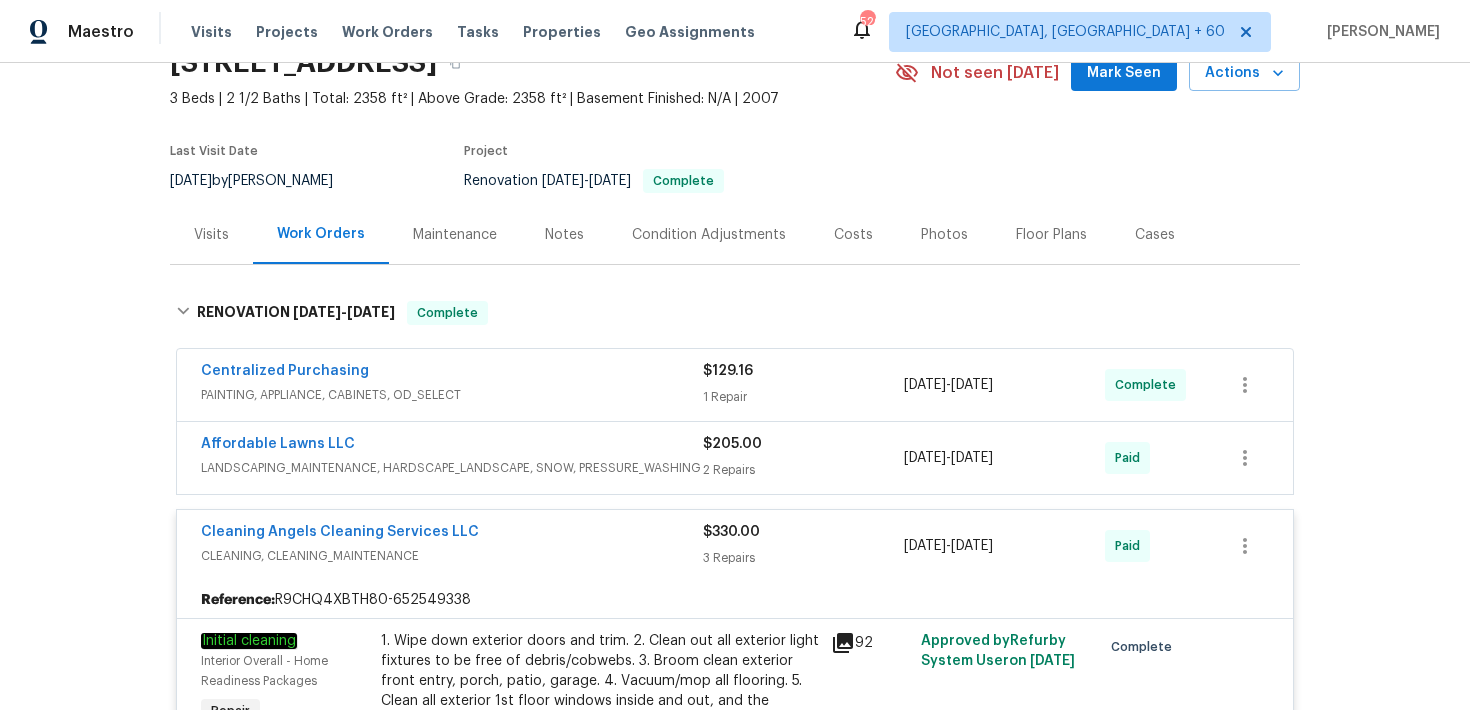 click on "2 Repairs" at bounding box center [803, 470] 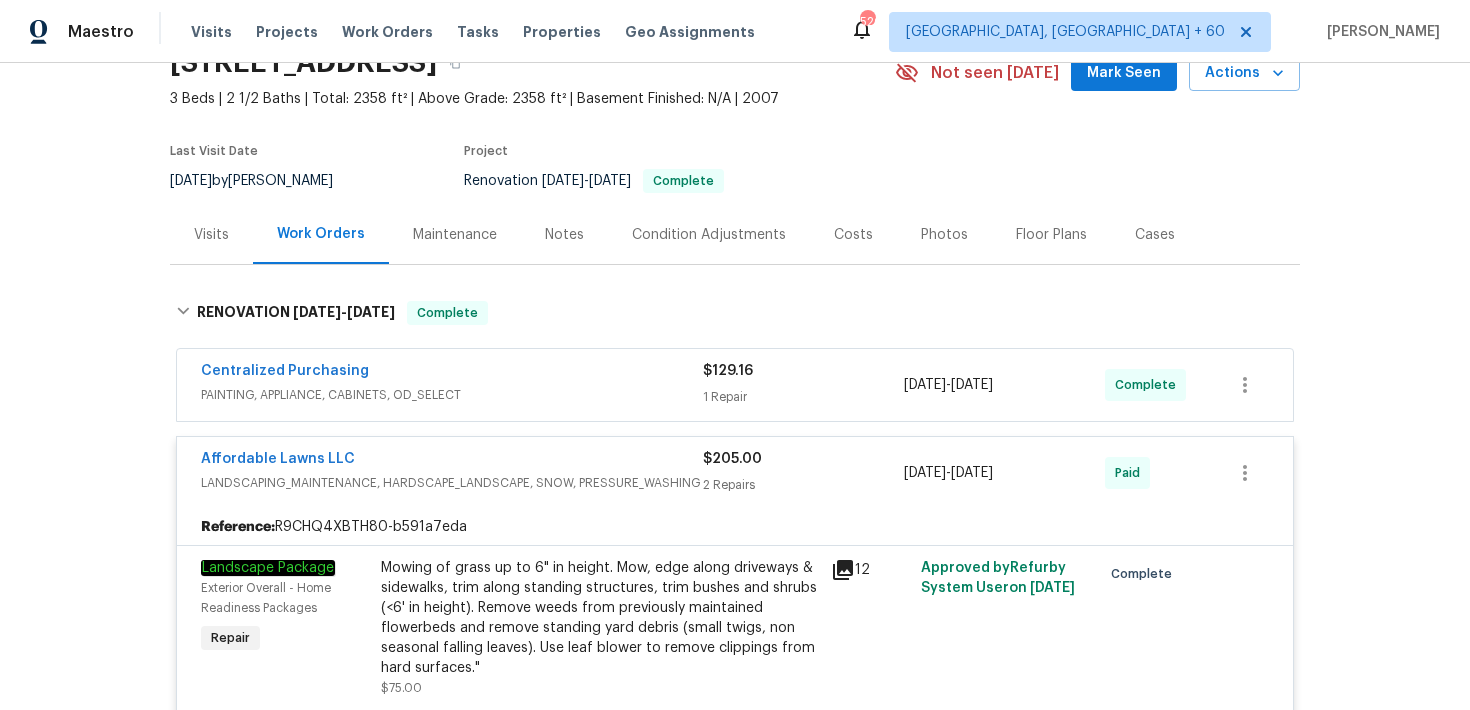 click on "1 Repair" at bounding box center [803, 397] 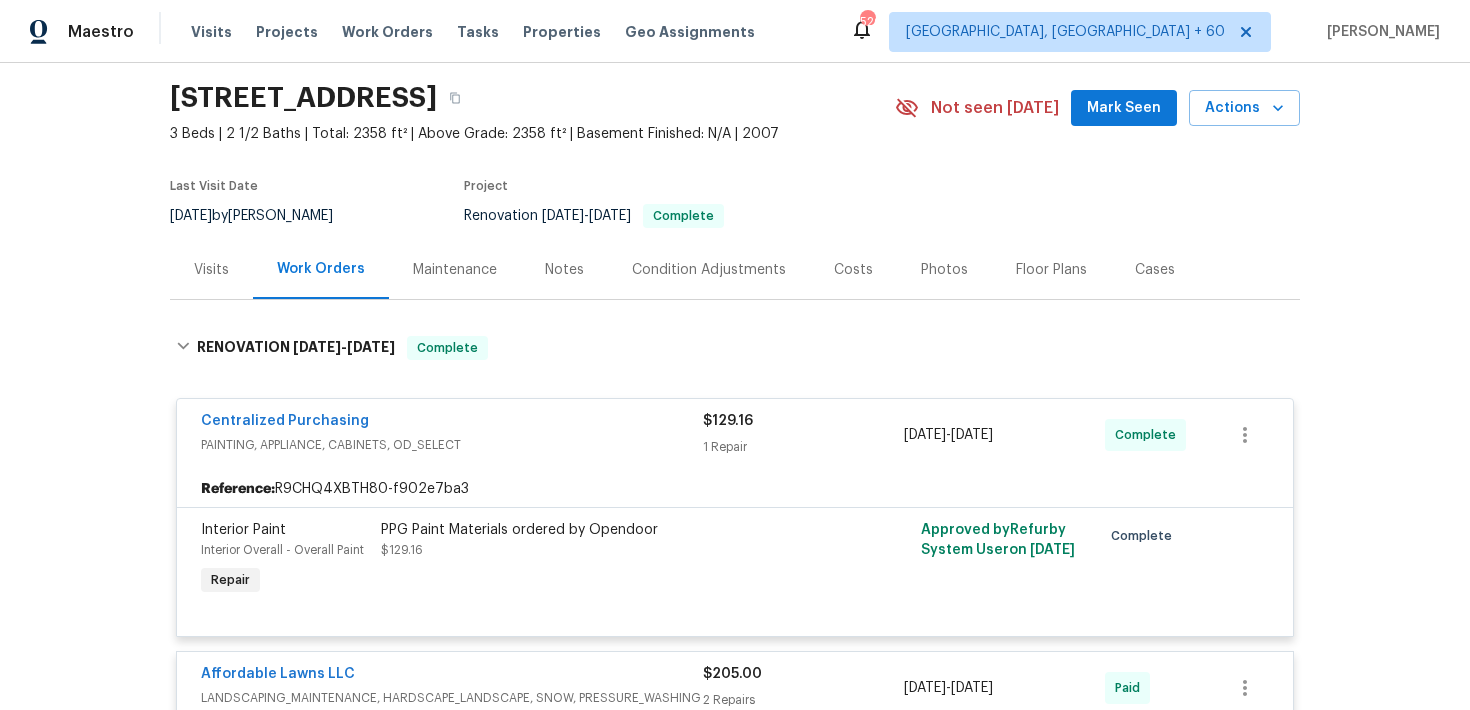 scroll, scrollTop: 0, scrollLeft: 0, axis: both 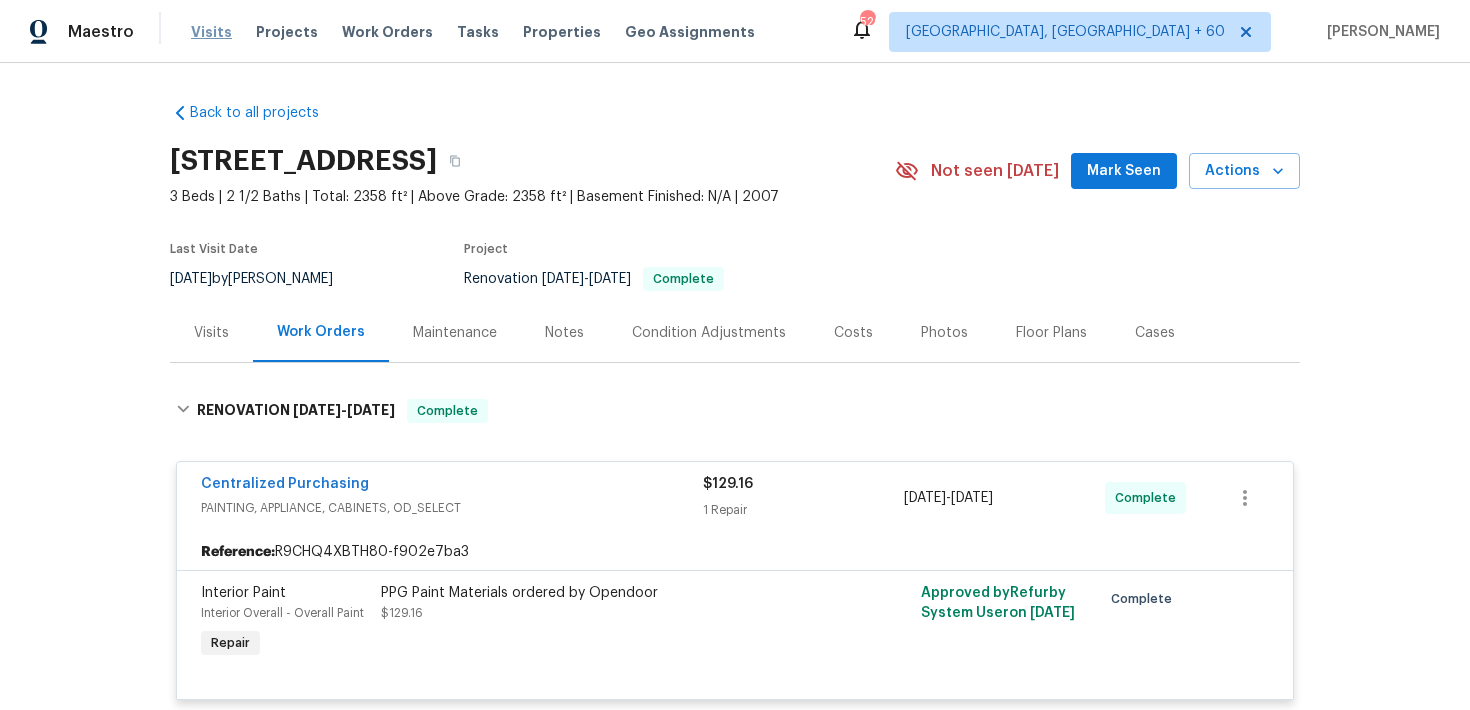 click on "Visits" at bounding box center (211, 32) 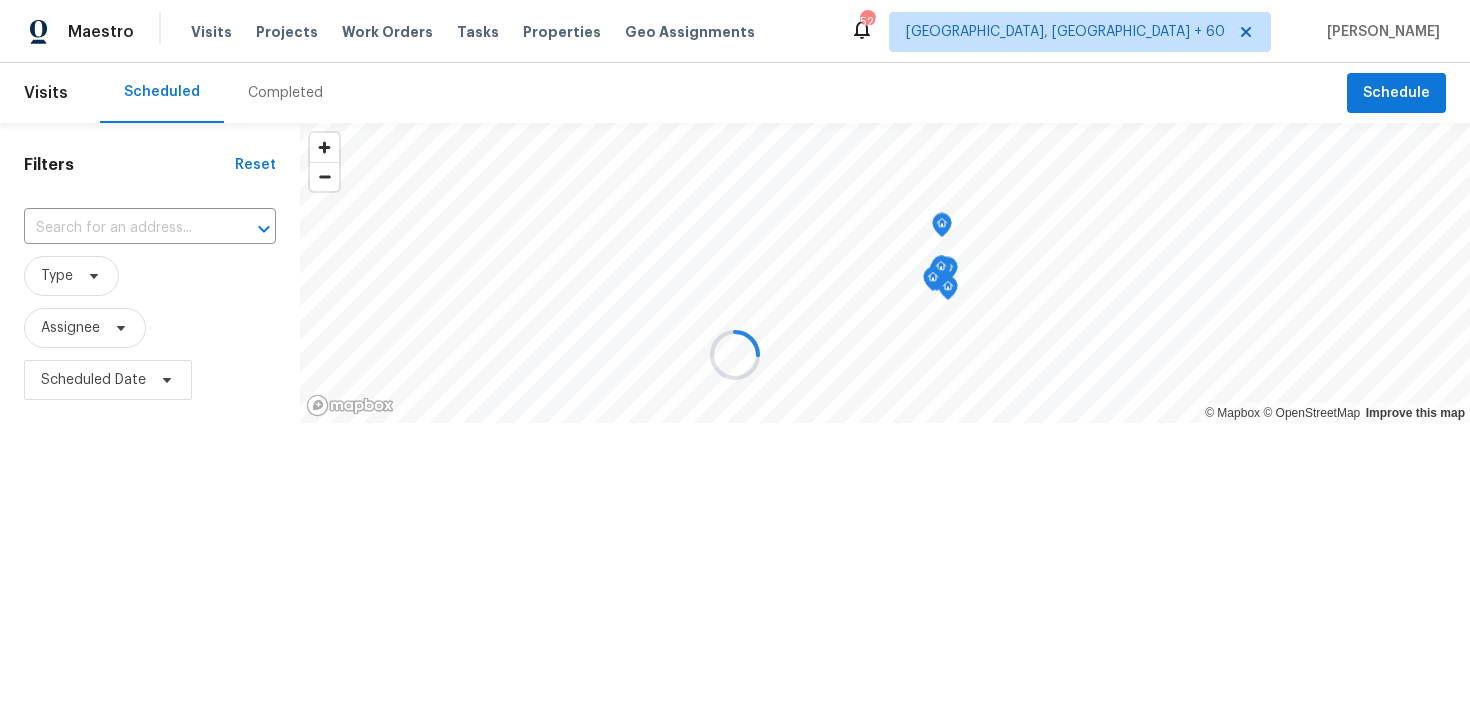 click at bounding box center [735, 355] 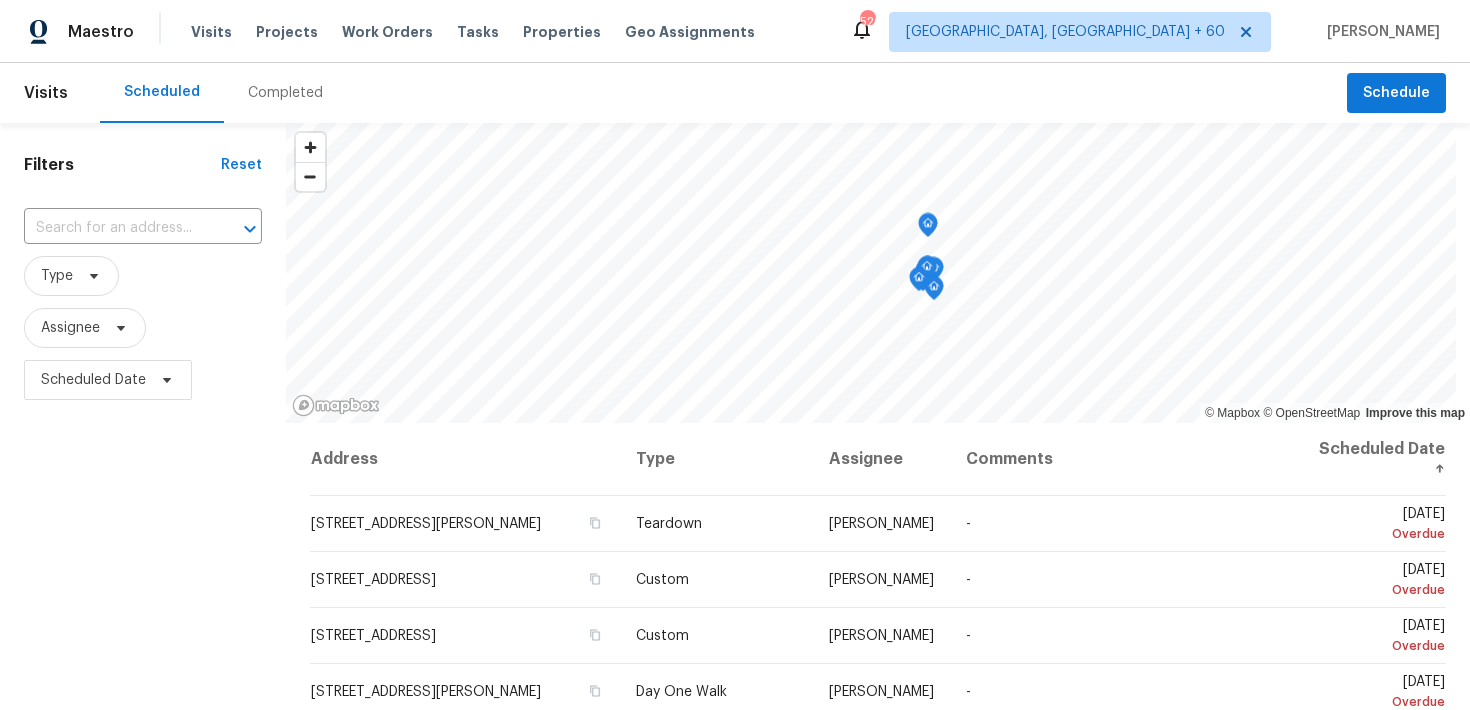 click on "Completed" at bounding box center [285, 93] 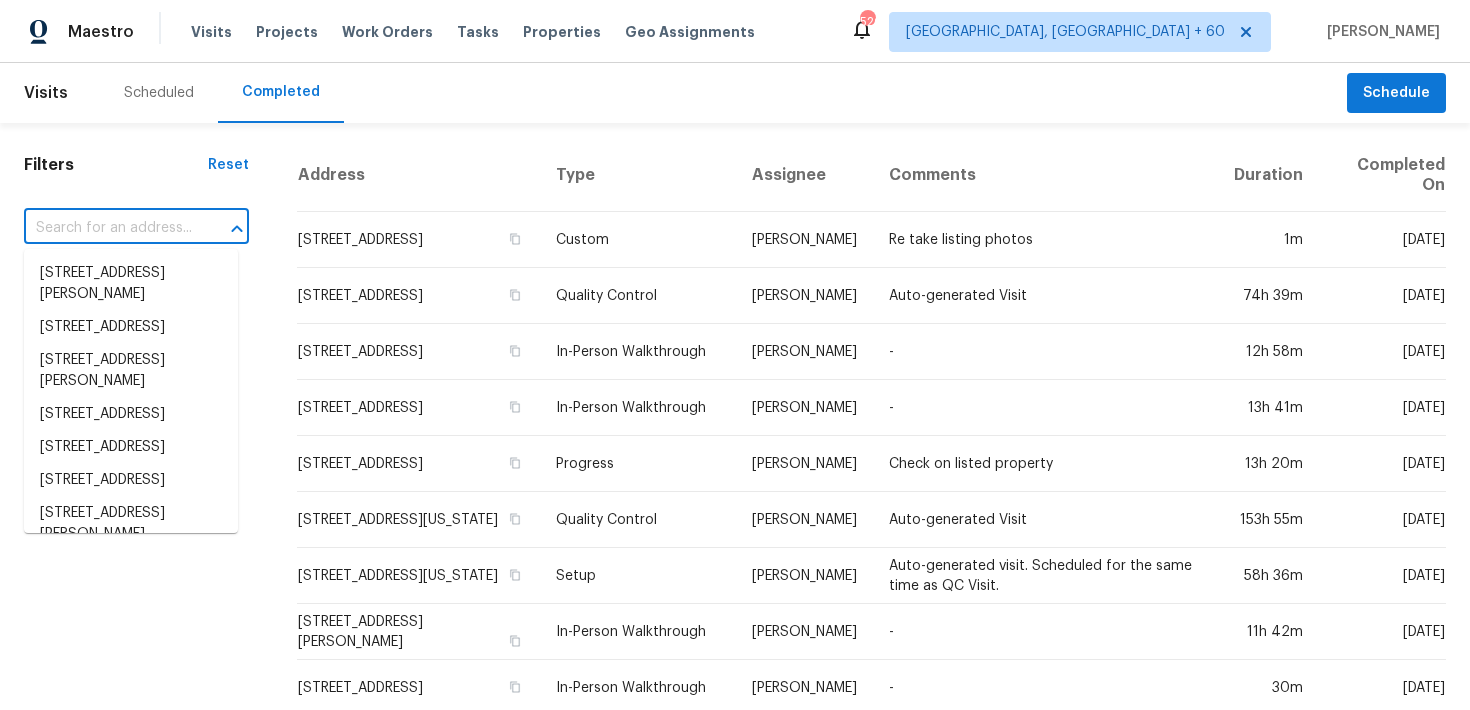 click at bounding box center [108, 228] 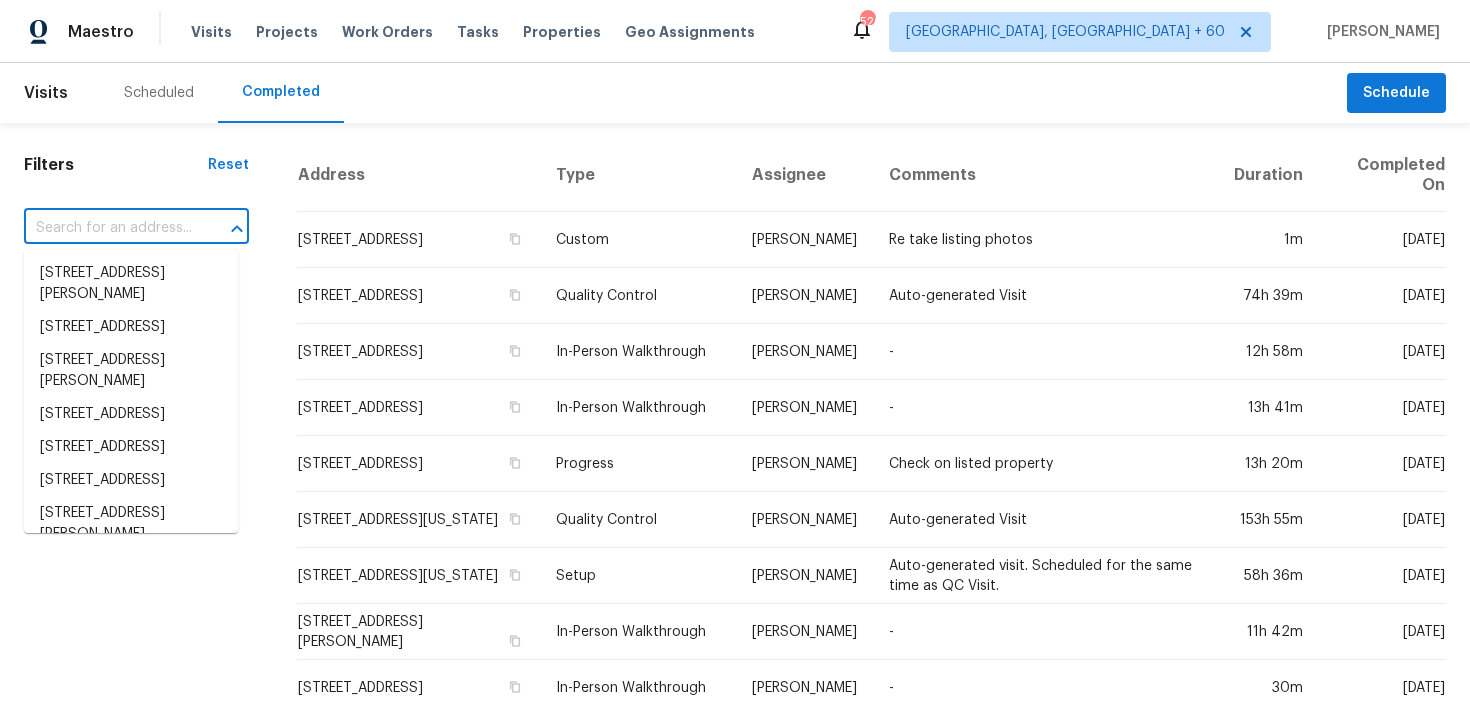paste on "[STREET_ADDRESS]" 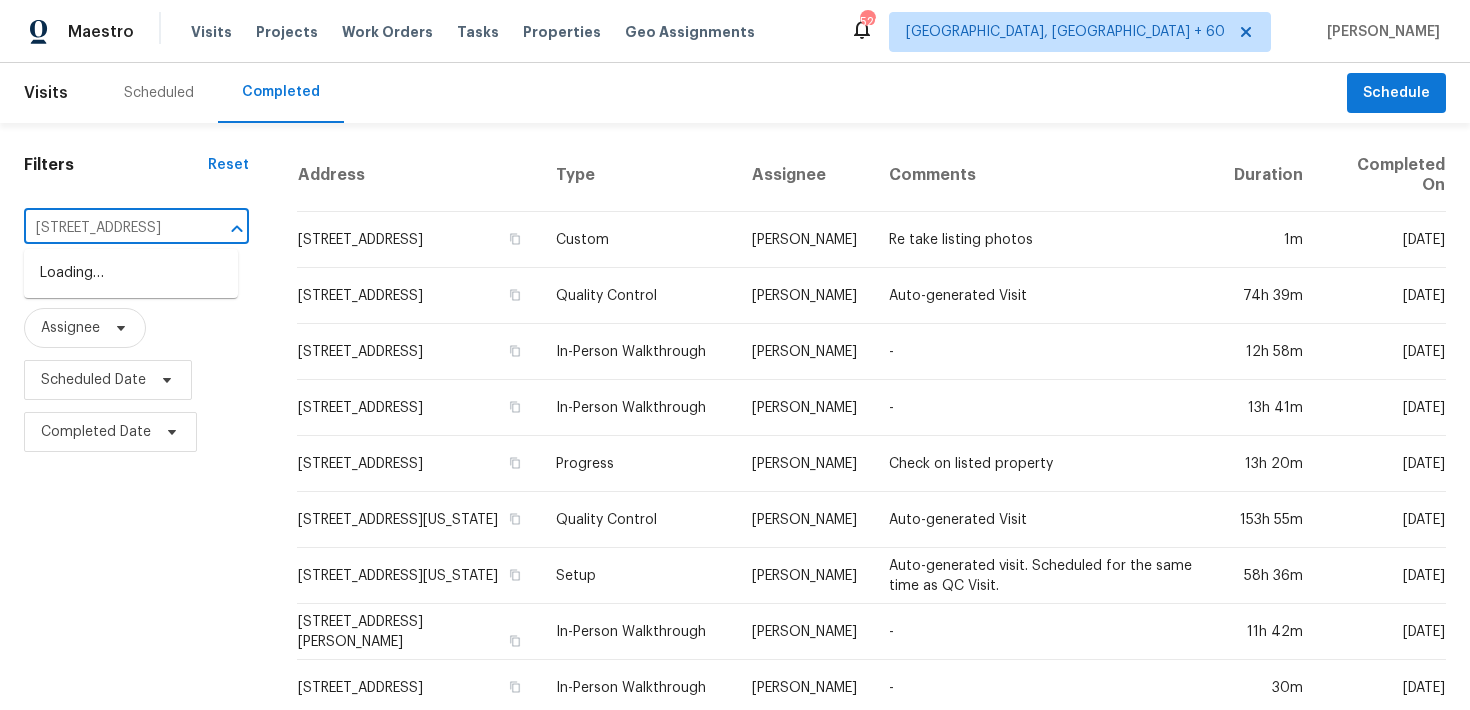 scroll, scrollTop: 0, scrollLeft: 78, axis: horizontal 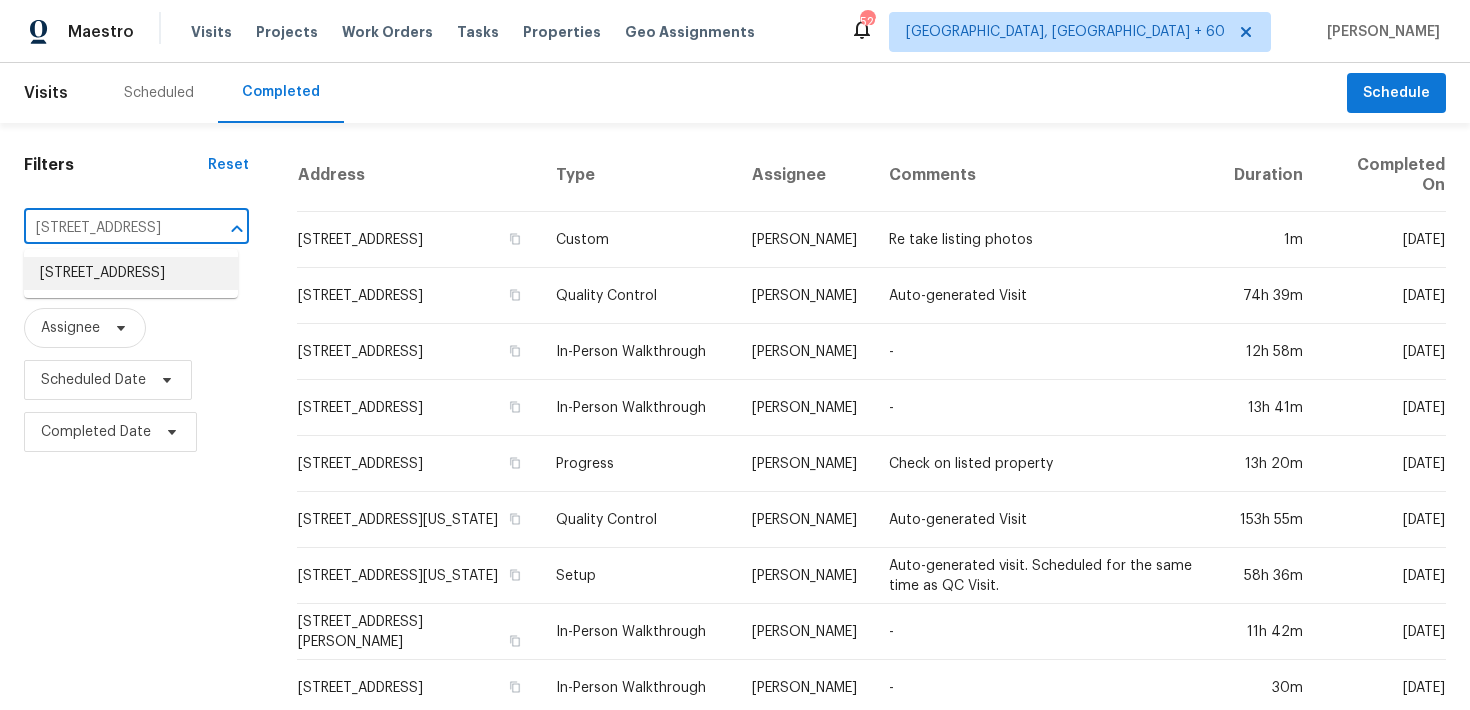 click on "[STREET_ADDRESS]" at bounding box center [131, 273] 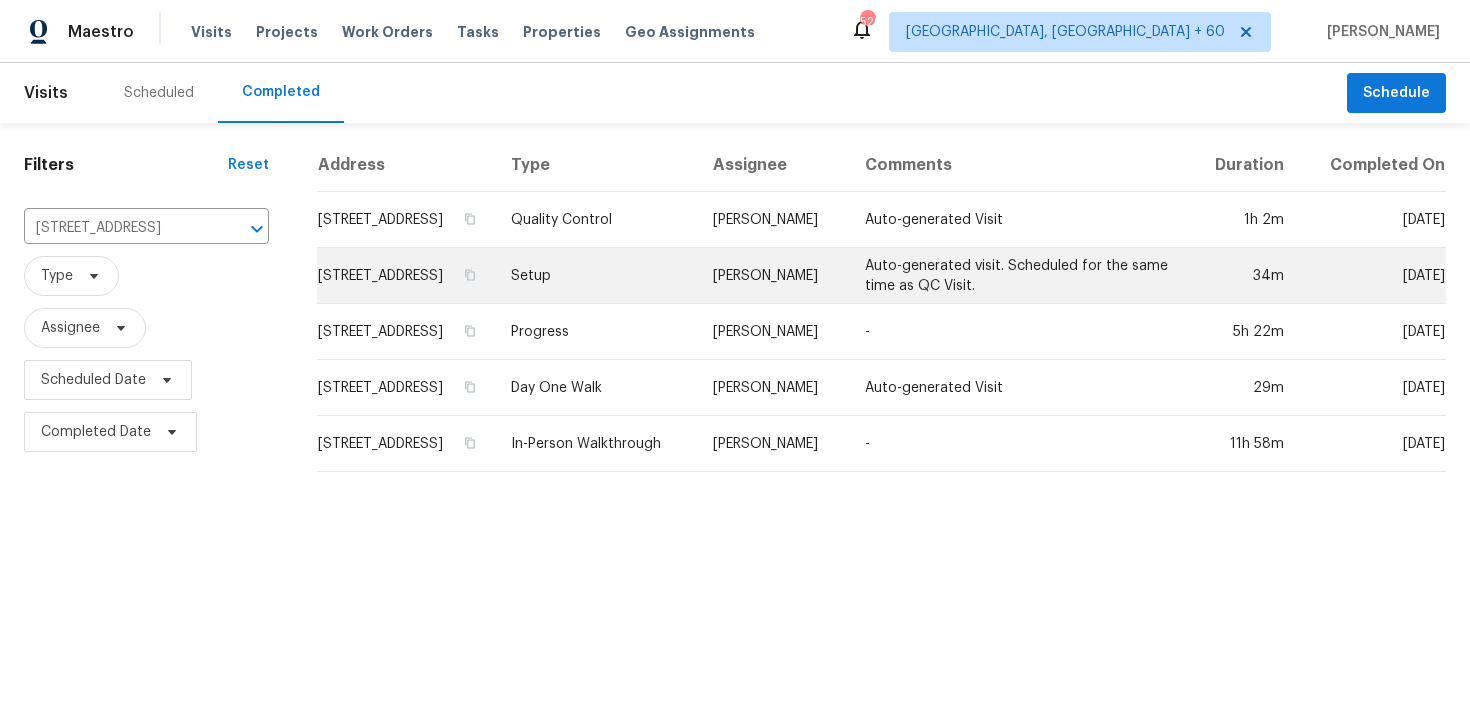 click on "Setup" at bounding box center [596, 276] 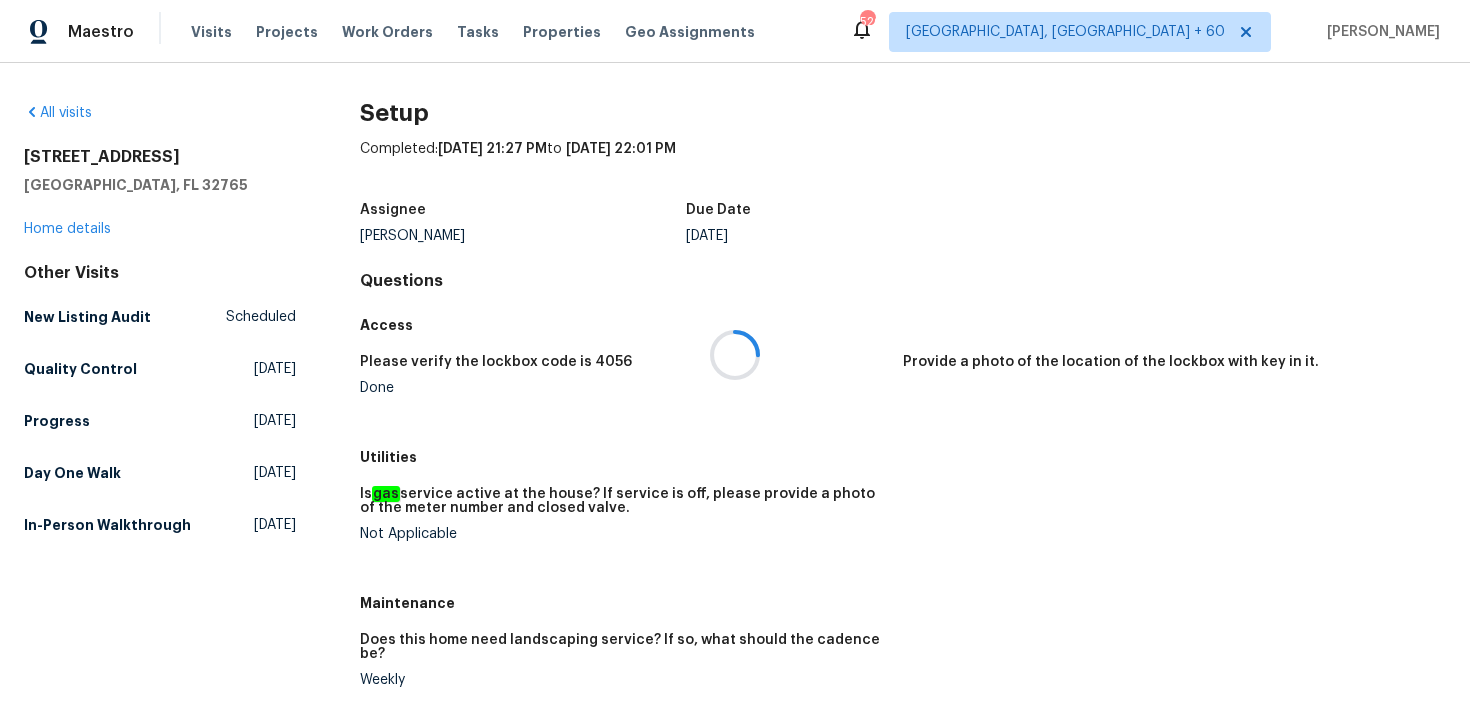 click at bounding box center [735, 355] 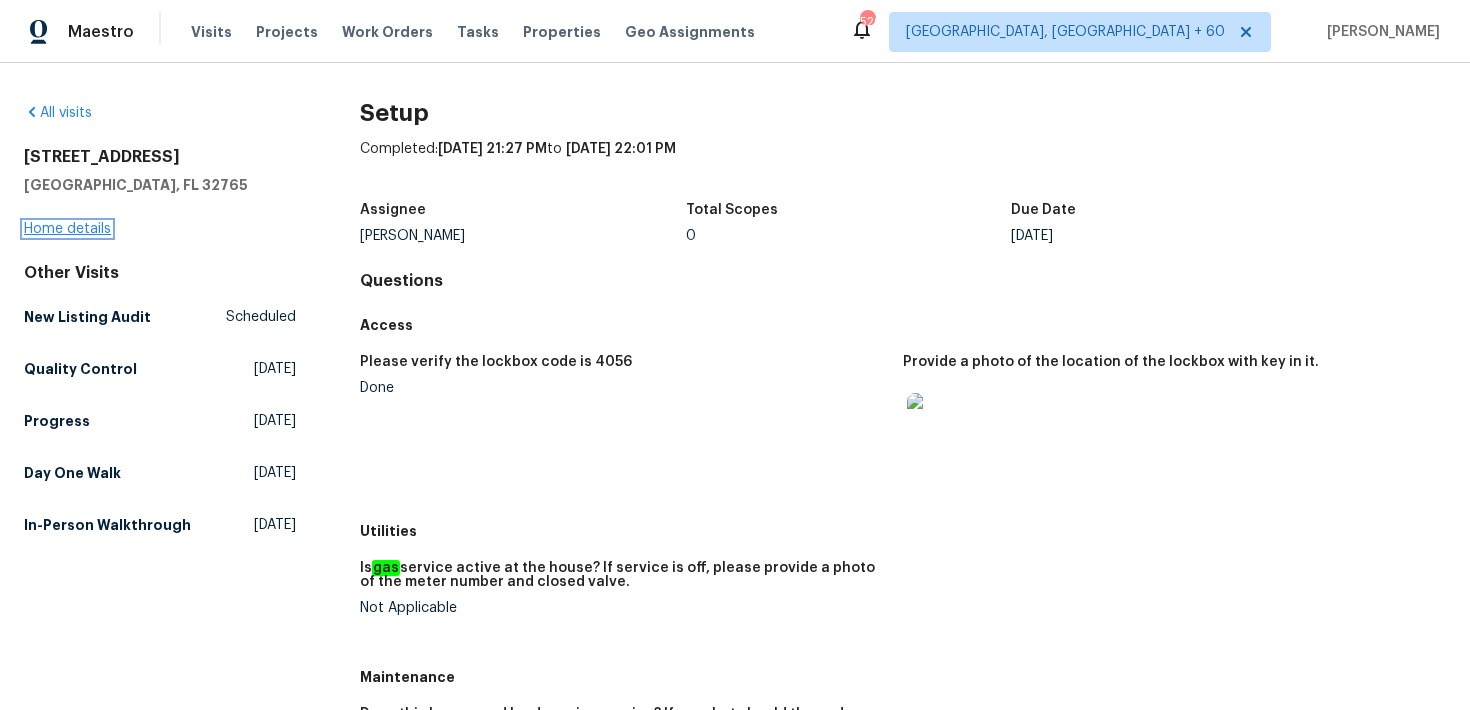 click on "Home details" at bounding box center [67, 229] 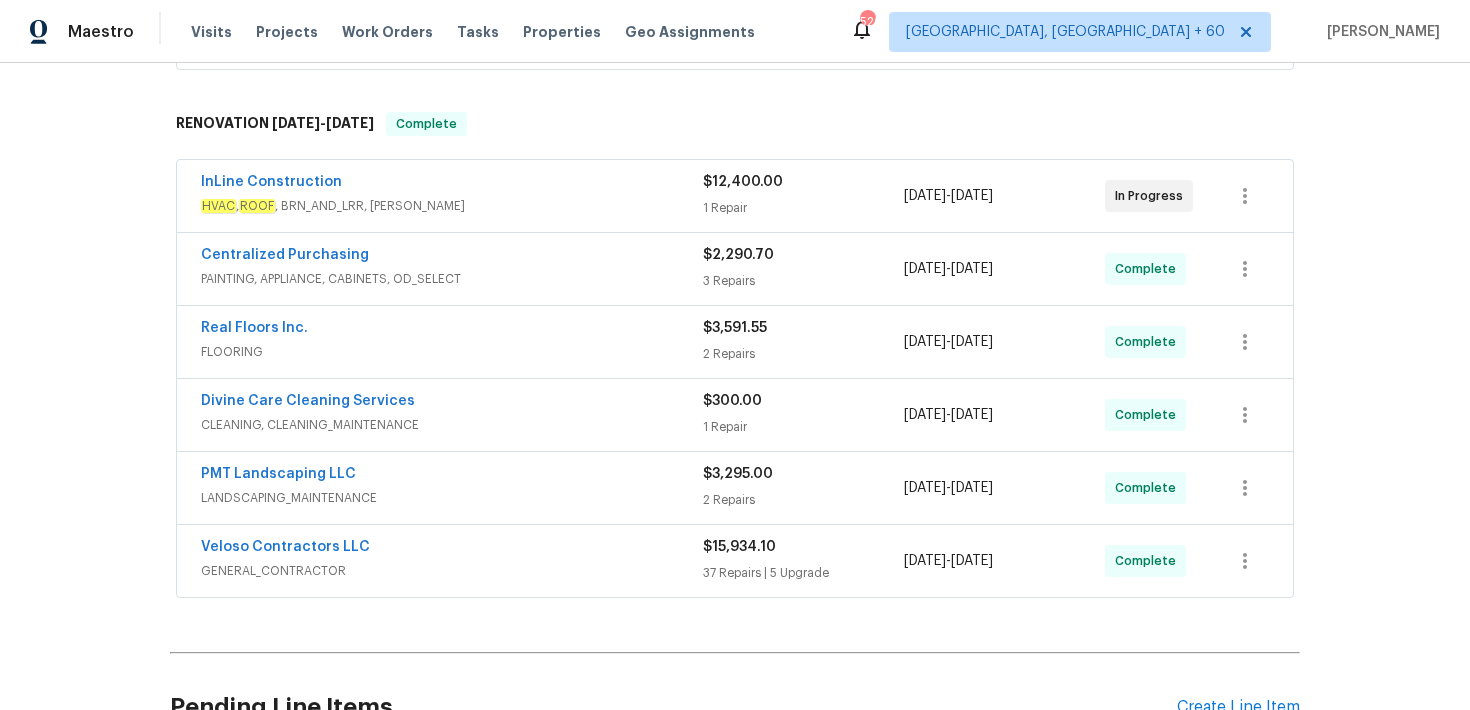 scroll, scrollTop: 650, scrollLeft: 0, axis: vertical 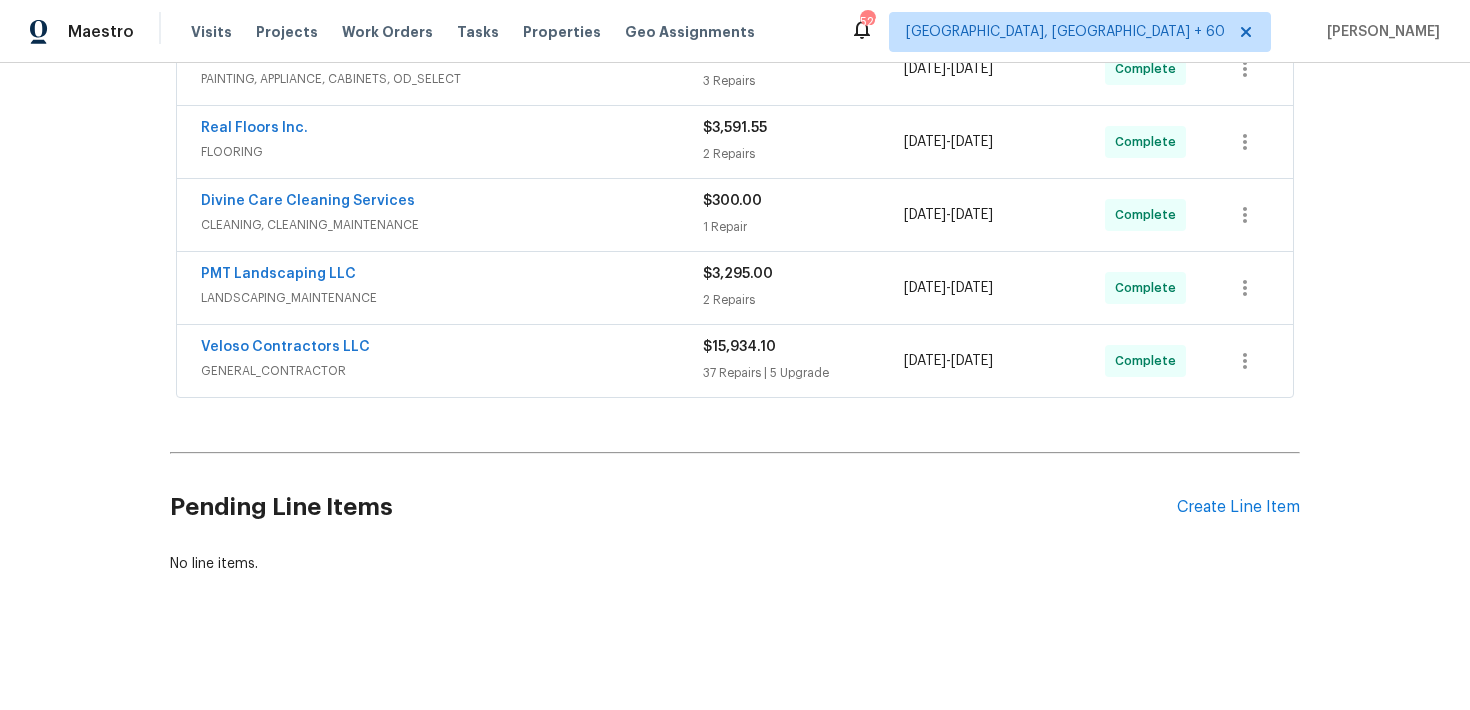 click on "$15,934.10" at bounding box center (803, 347) 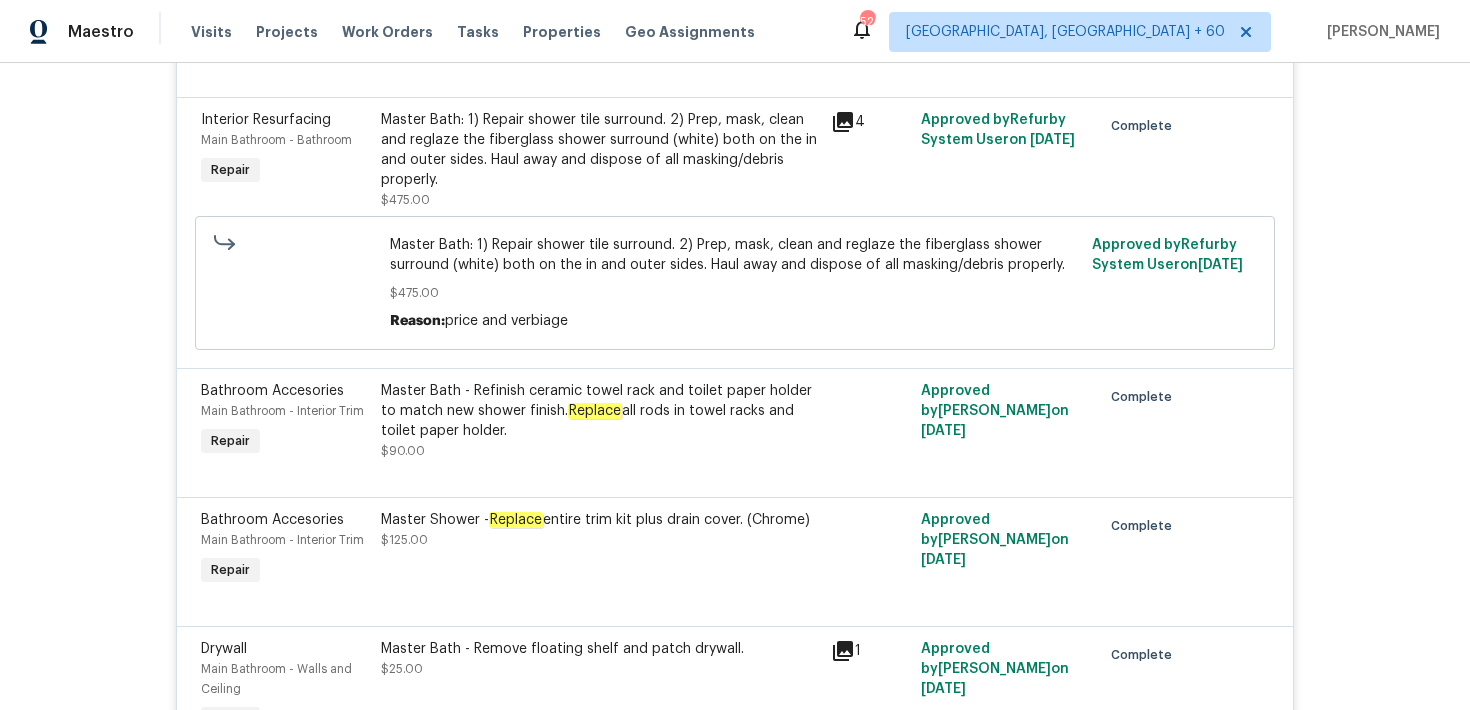 scroll, scrollTop: 7387, scrollLeft: 0, axis: vertical 